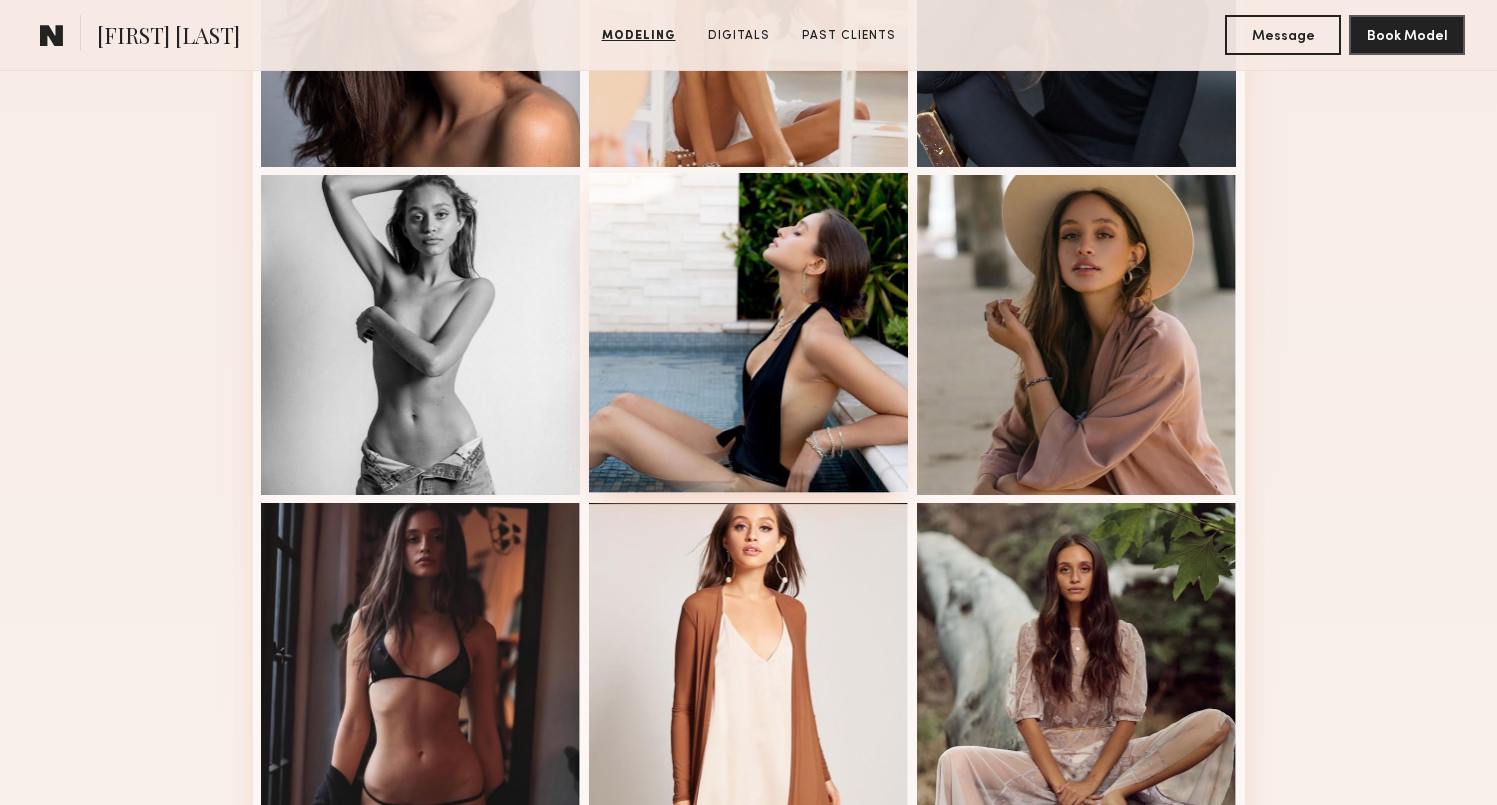 scroll, scrollTop: 1503, scrollLeft: 0, axis: vertical 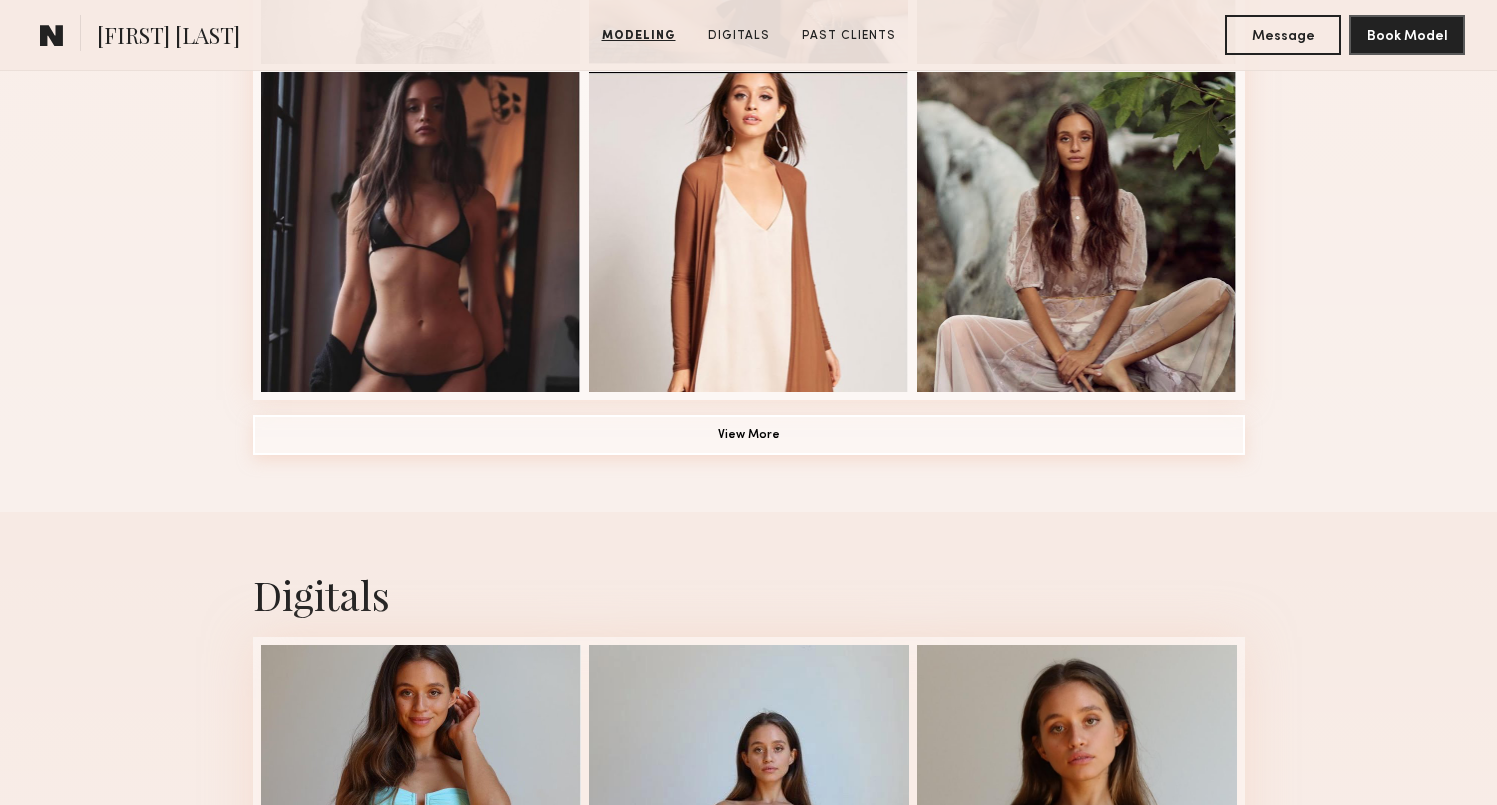 click on "View More" 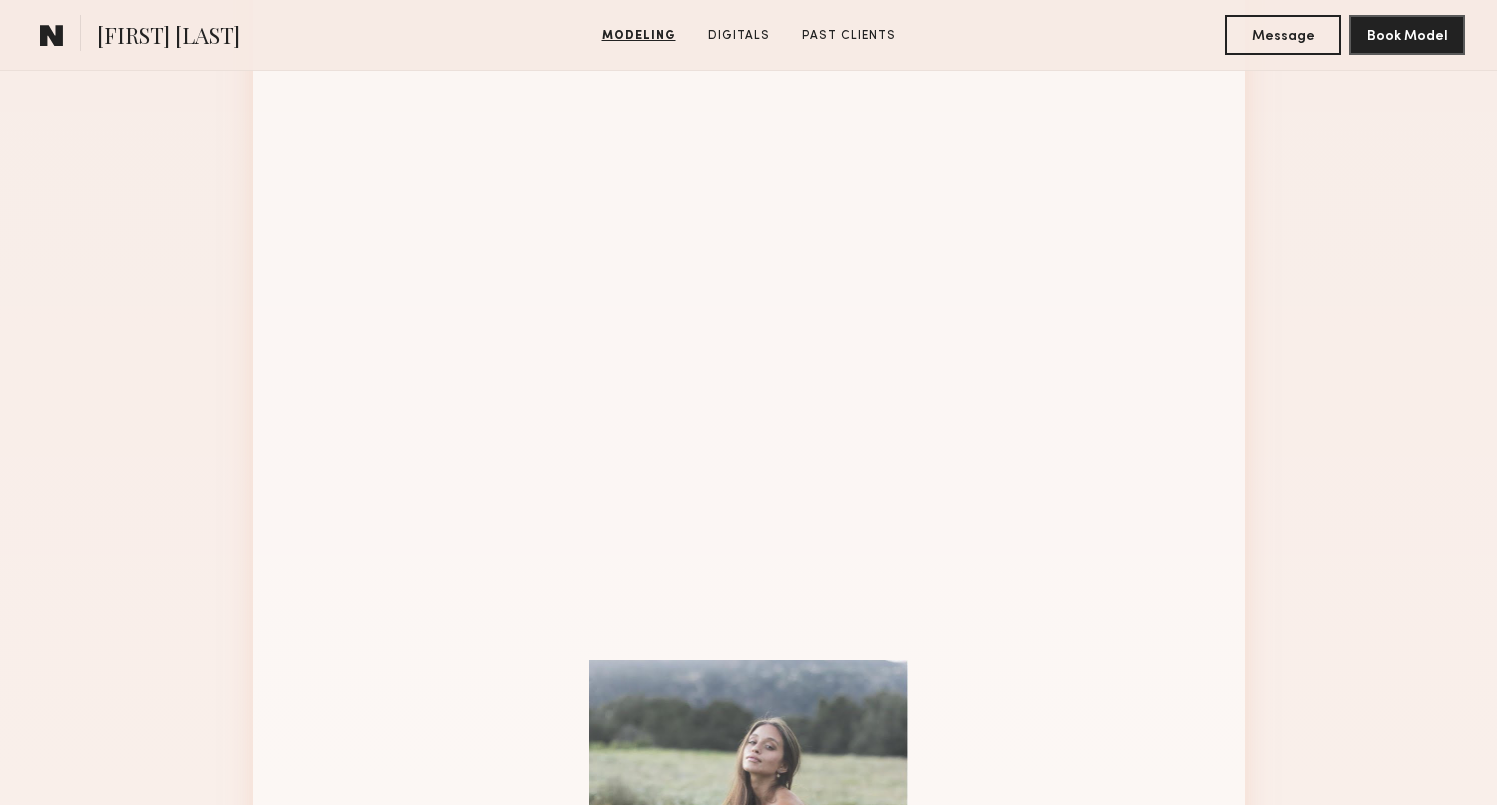 scroll, scrollTop: 2048, scrollLeft: 0, axis: vertical 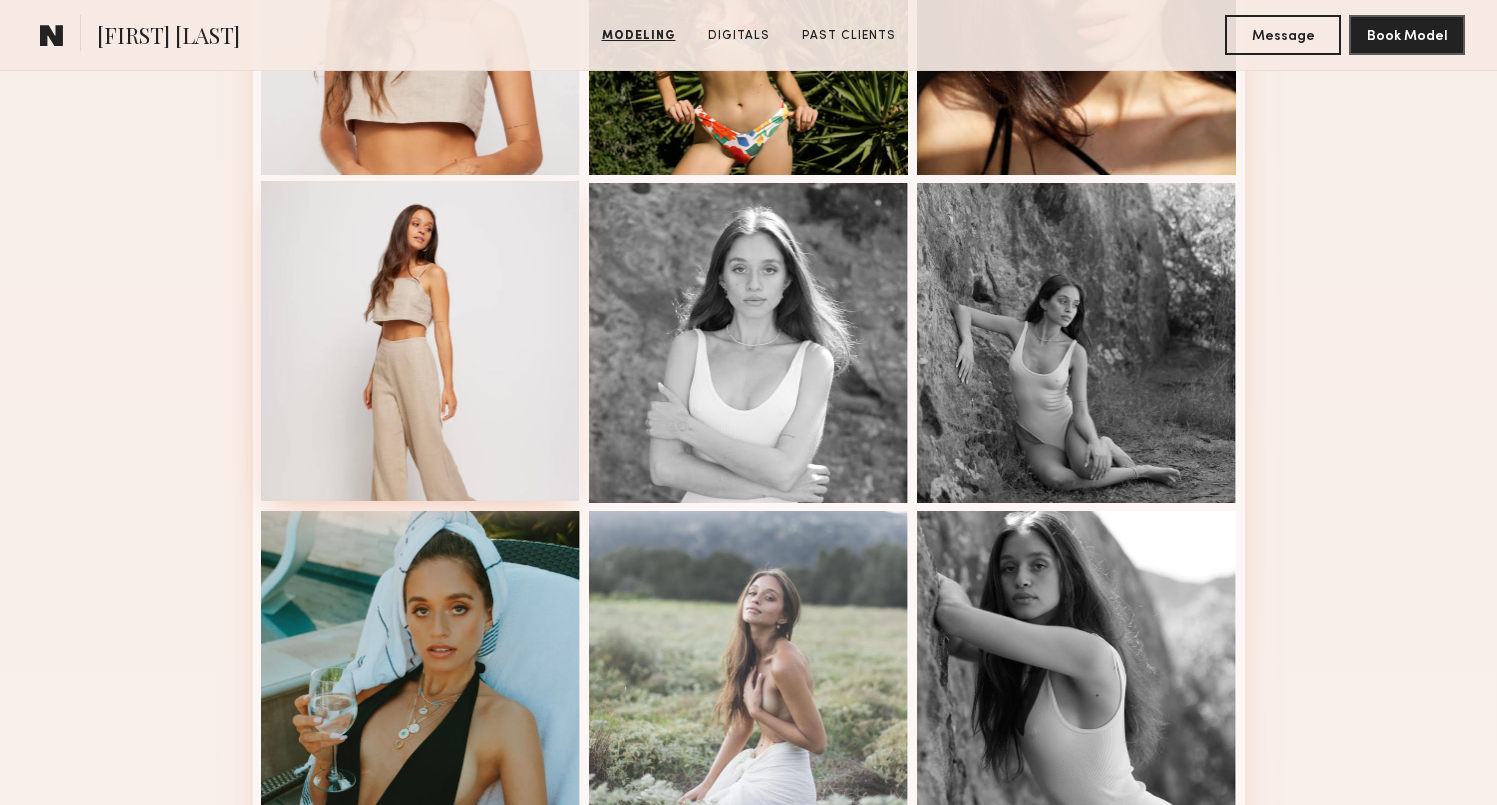 click at bounding box center (421, 341) 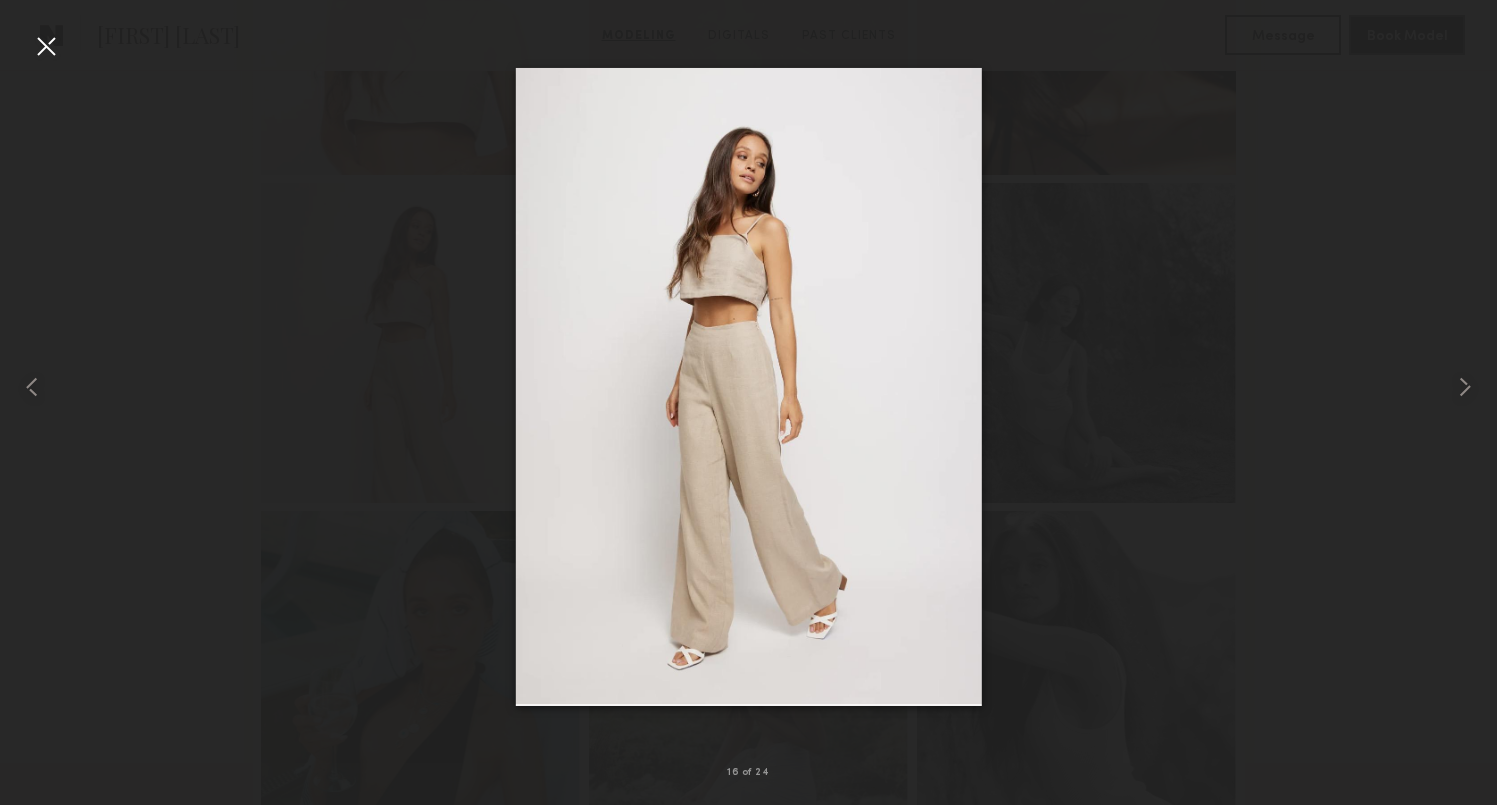 click at bounding box center (46, 46) 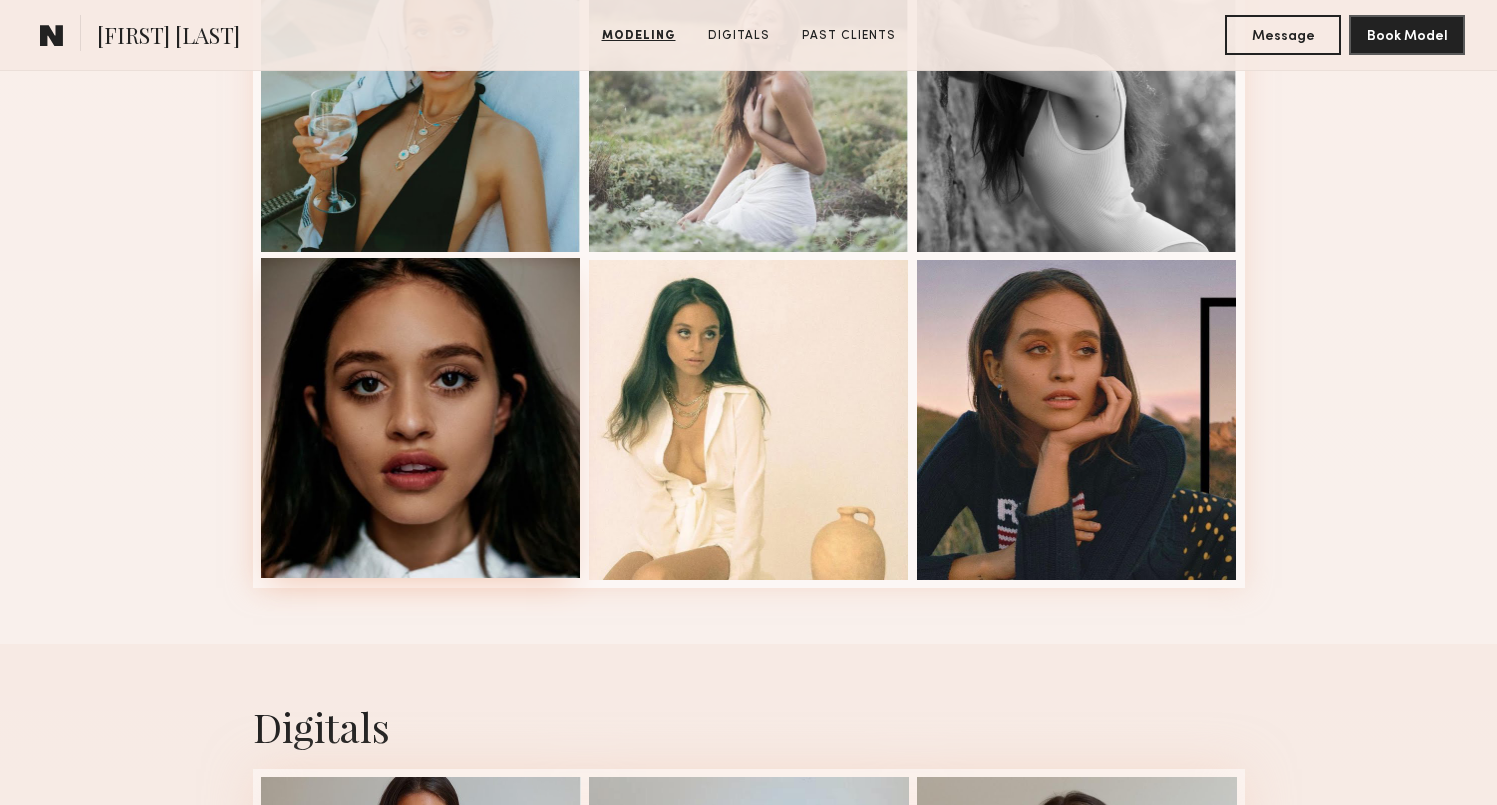 scroll, scrollTop: 2713, scrollLeft: 0, axis: vertical 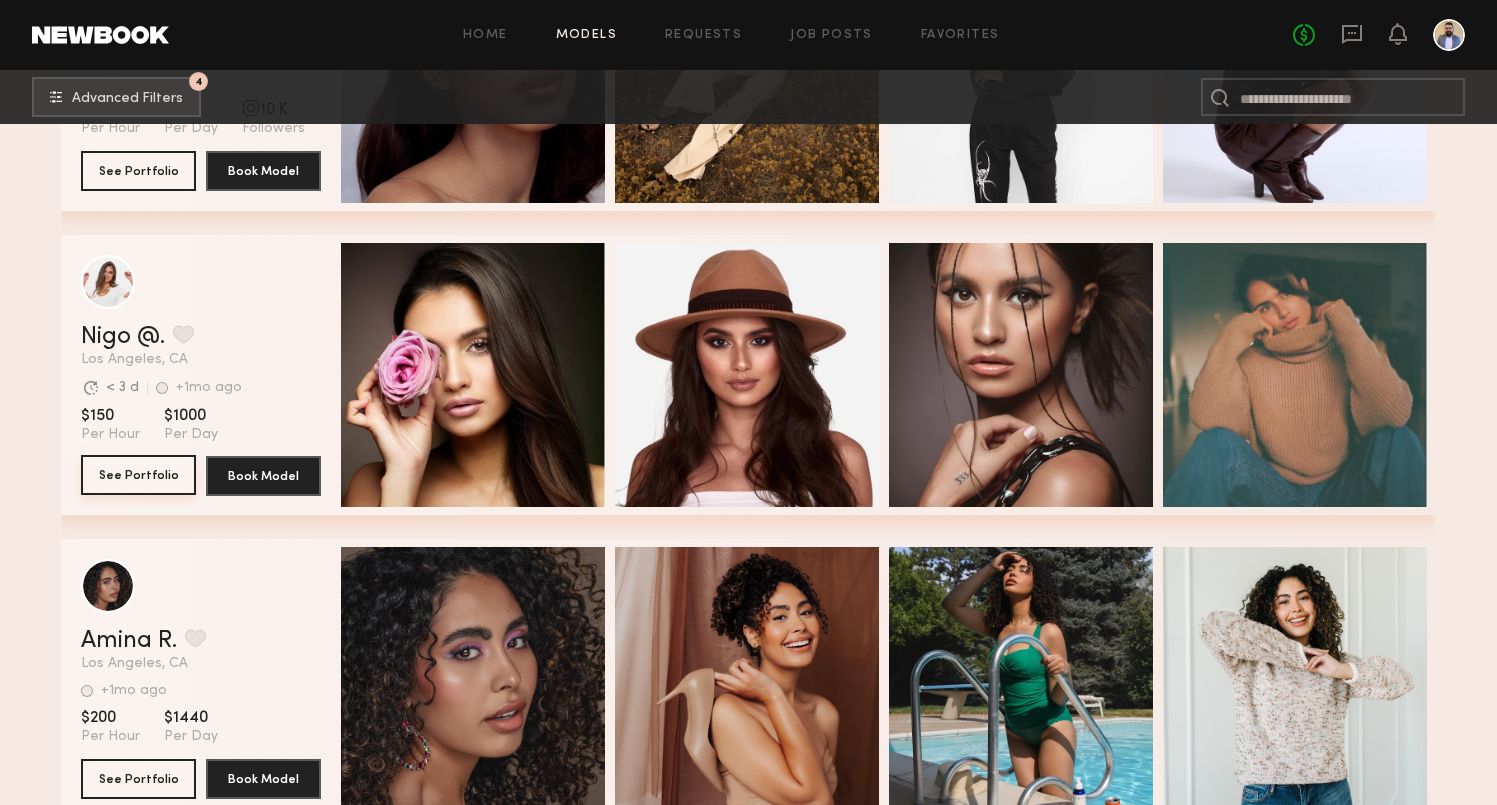 click on "See Portfolio" 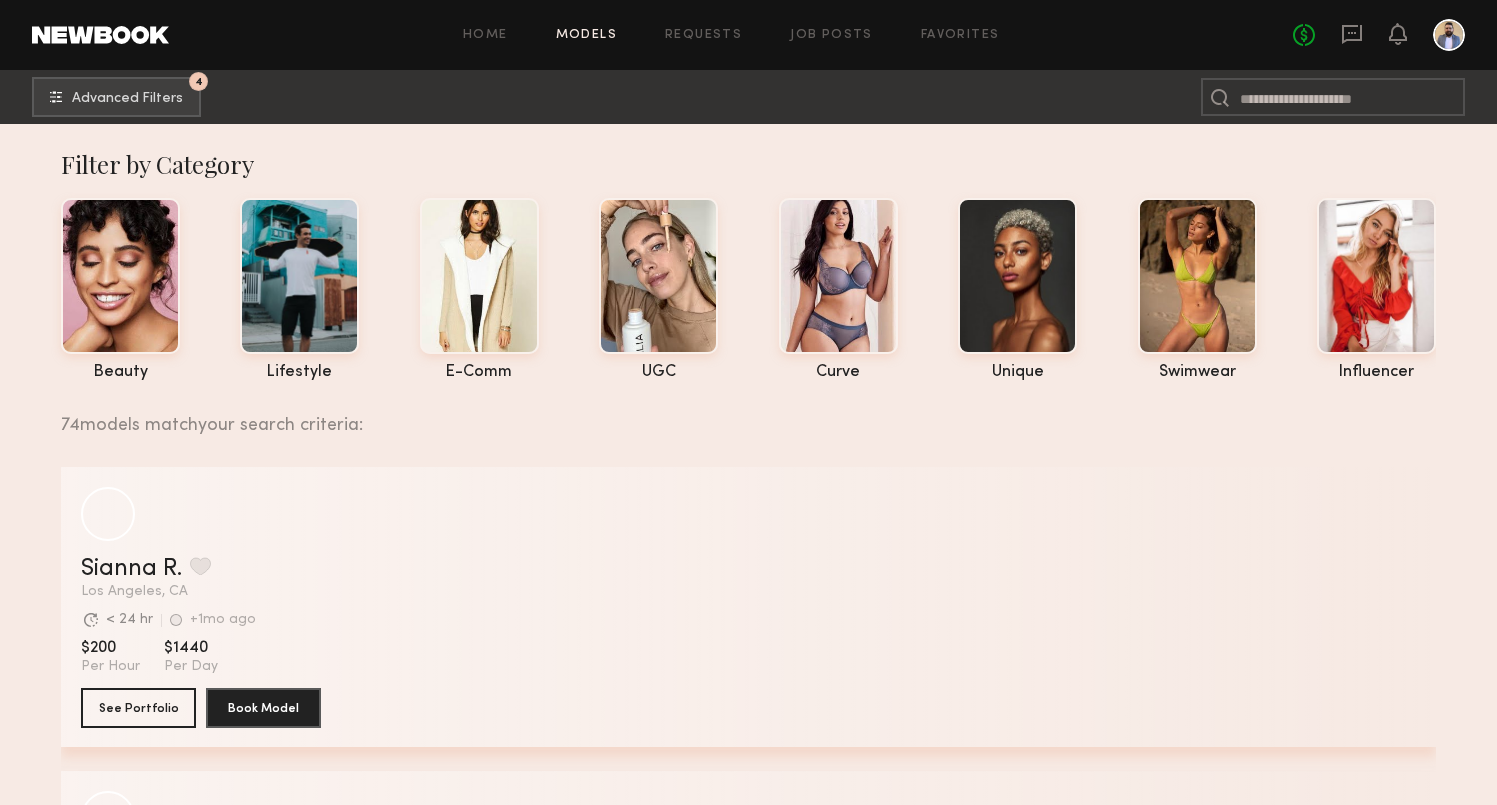 scroll, scrollTop: -2, scrollLeft: 0, axis: vertical 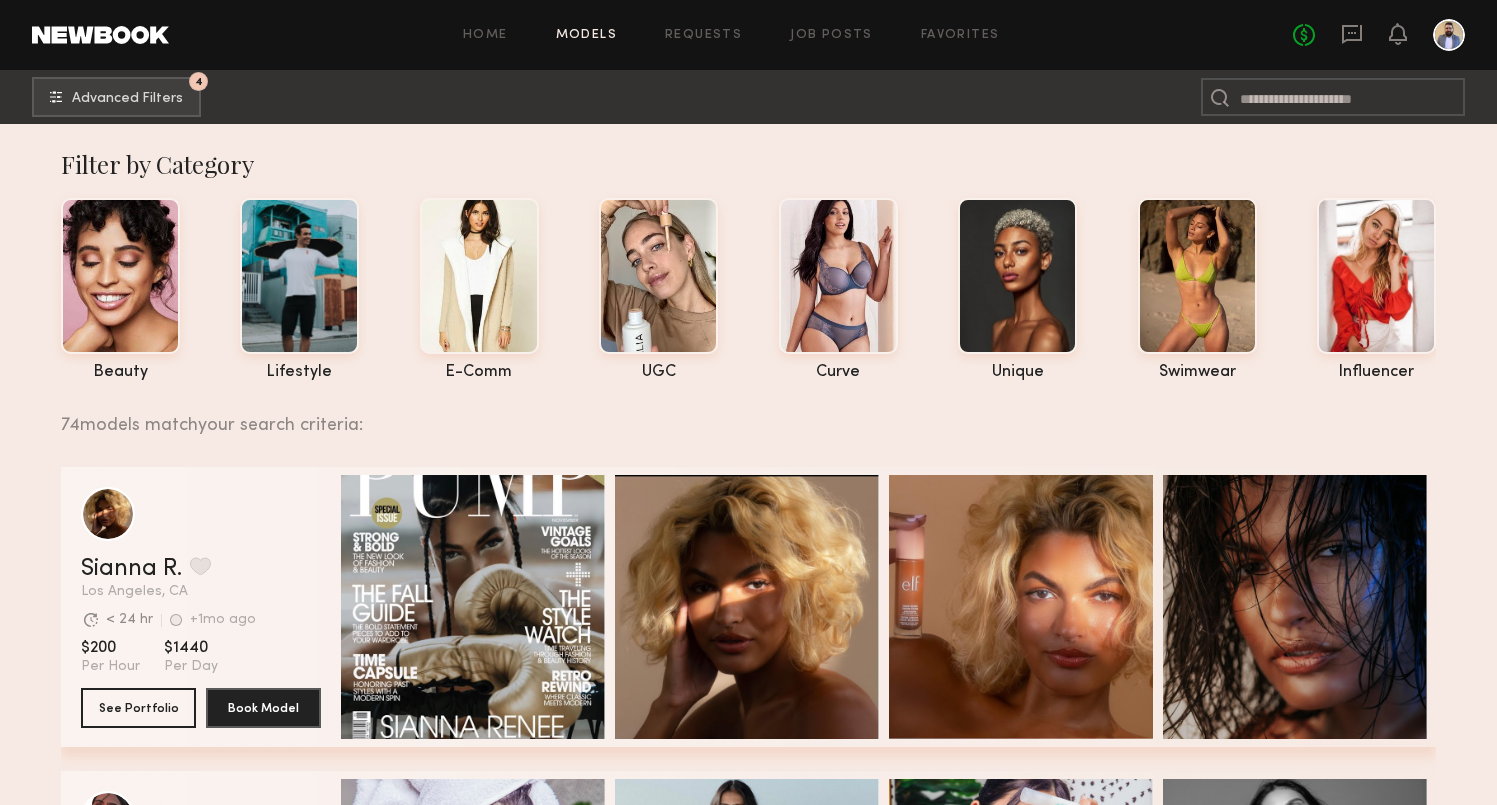 click on "Home Models Requests Job Posts Favorites Sign Out No fees up to $5,000 4 Advanced Filters 4 Filter by Category  beauty lifestyle e-comm UGC curve unique swimwear influencer 74  models match  your search criteria: Sianna R. Favorite Los Angeles, CA Avg. request  response time < 24 hr +1mo ago Last Online View Portfolio Avg. request  response time < 24 hr +1mo ago Last Online $200 Per Hour $1440 Per Day See Portfolio Book Model Quick Preview Quick Preview Quick Preview Quick Preview Tamiris W. Favorite Los Angeles, CA +1mo ago Last Online View Portfolio +1mo ago Last Online $200 Per Hour $1200 Per Day See Portfolio Book Model Quick Preview Quick Preview Quick Preview Quick Preview Jaskiran K. Favorite Los Angeles, CA Avg. request  response time < 24 hr +1mo ago Last Online View Portfolio Avg. request  response time < 24 hr +1mo ago Last Online $120 Per Hour $860 Per Day 180 K Followers See Portfolio Book Model Quick Preview Quick Preview Quick Preview Quick Preview Ghazal G. Favorite Avg. request" at bounding box center (748, 5705) 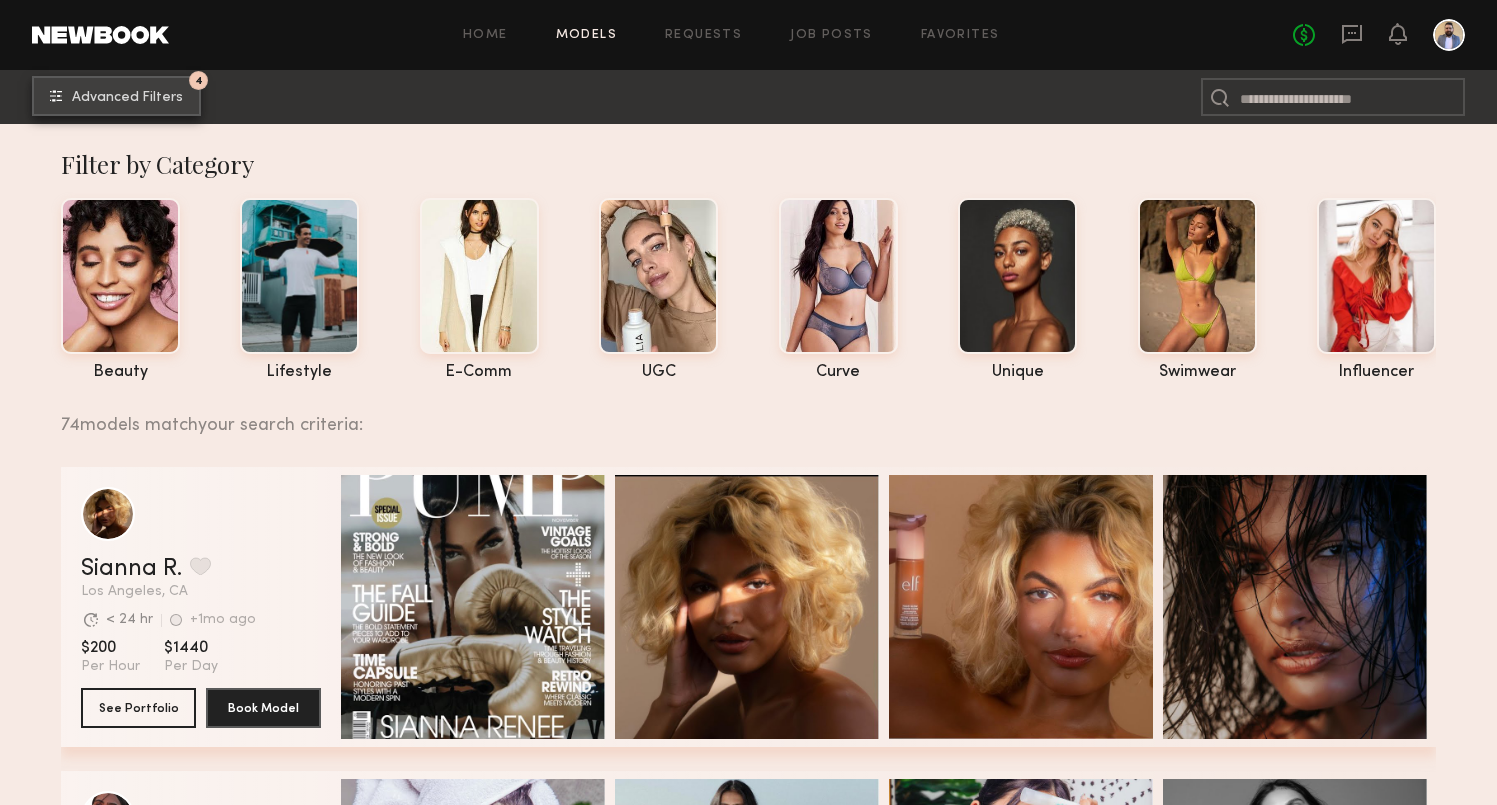 click on "4 Advanced Filters" 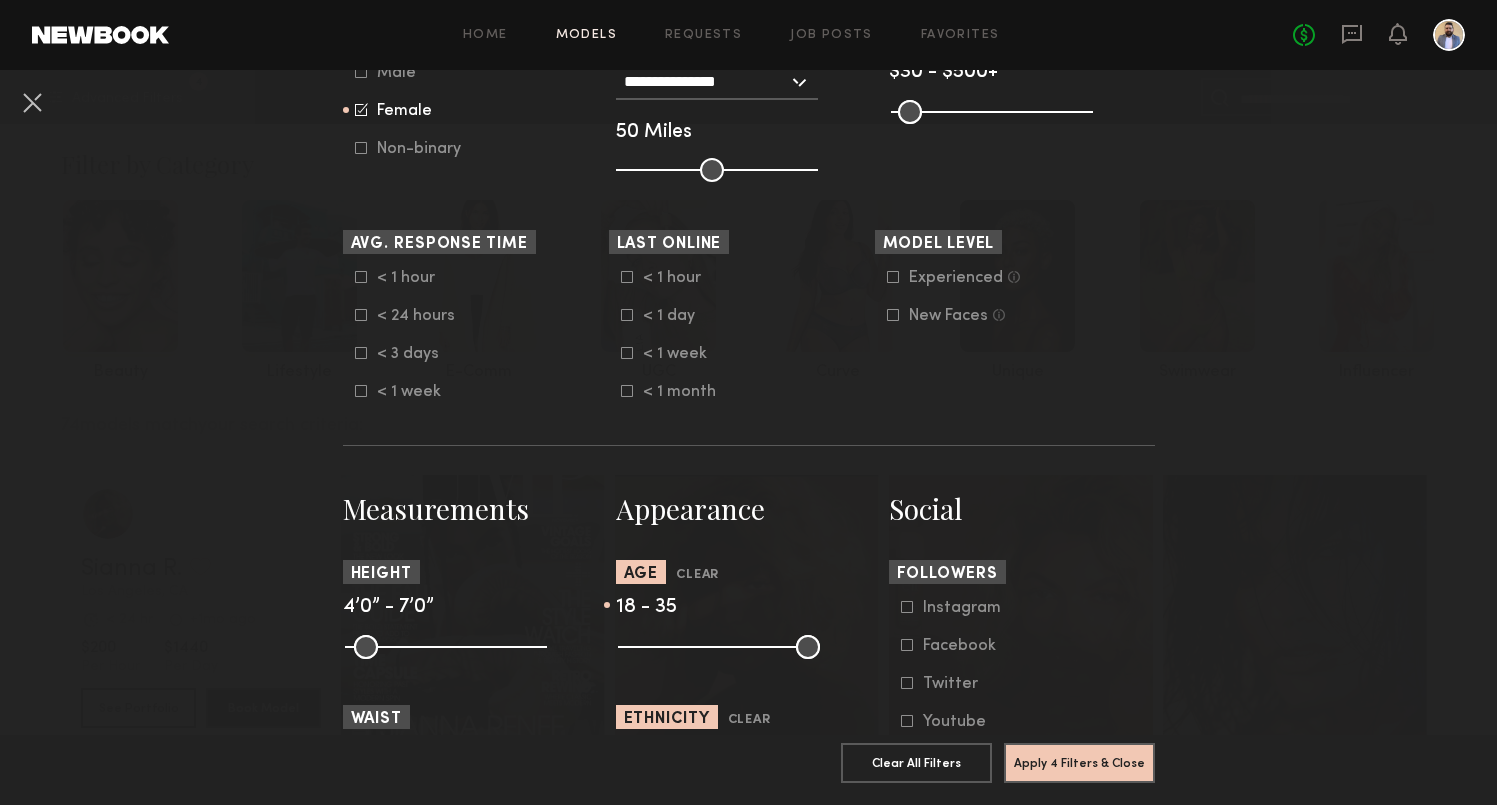 scroll, scrollTop: 561, scrollLeft: 0, axis: vertical 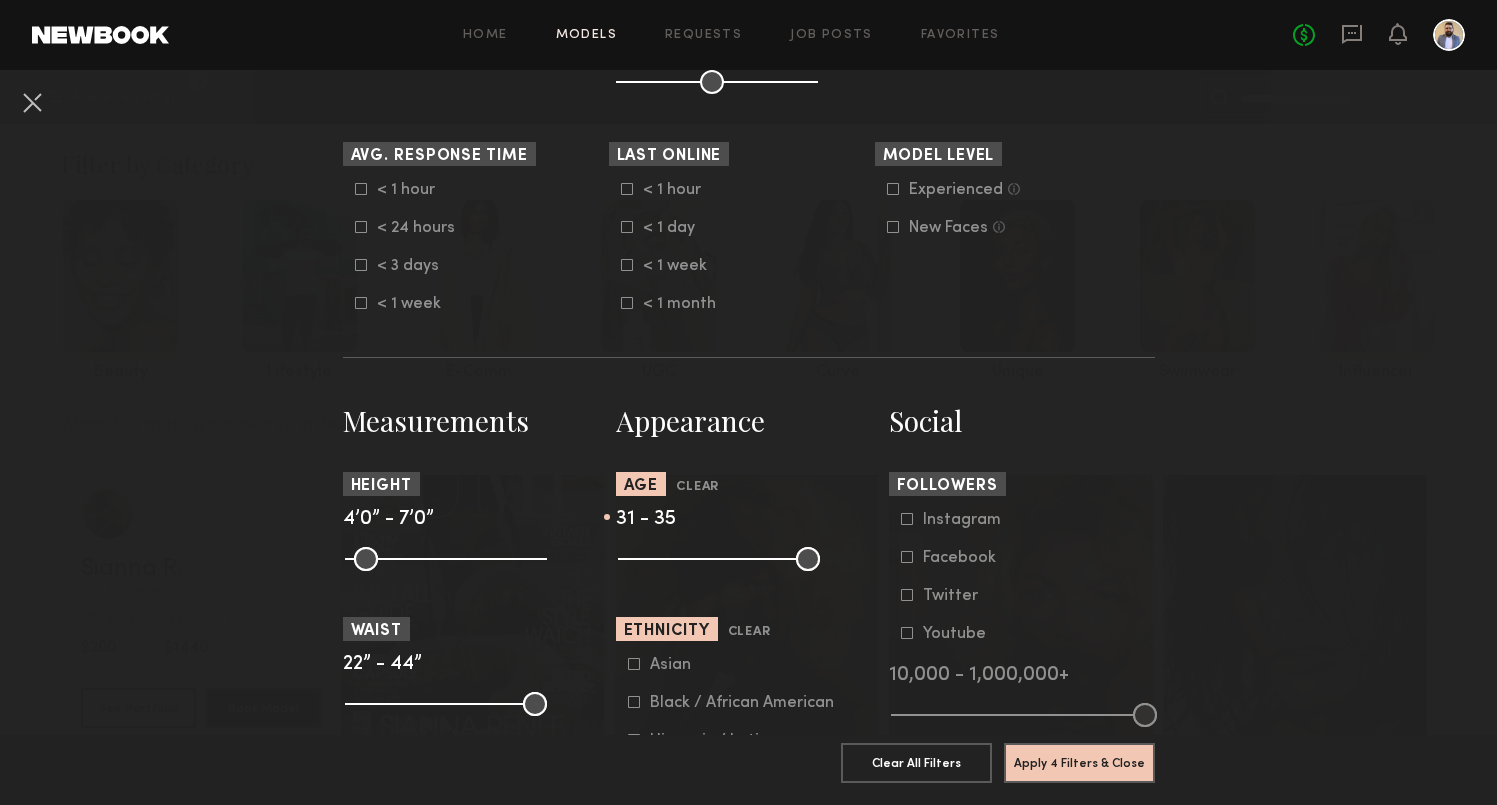 drag, startPoint x: 631, startPoint y: 561, endPoint x: 703, endPoint y: 561, distance: 72 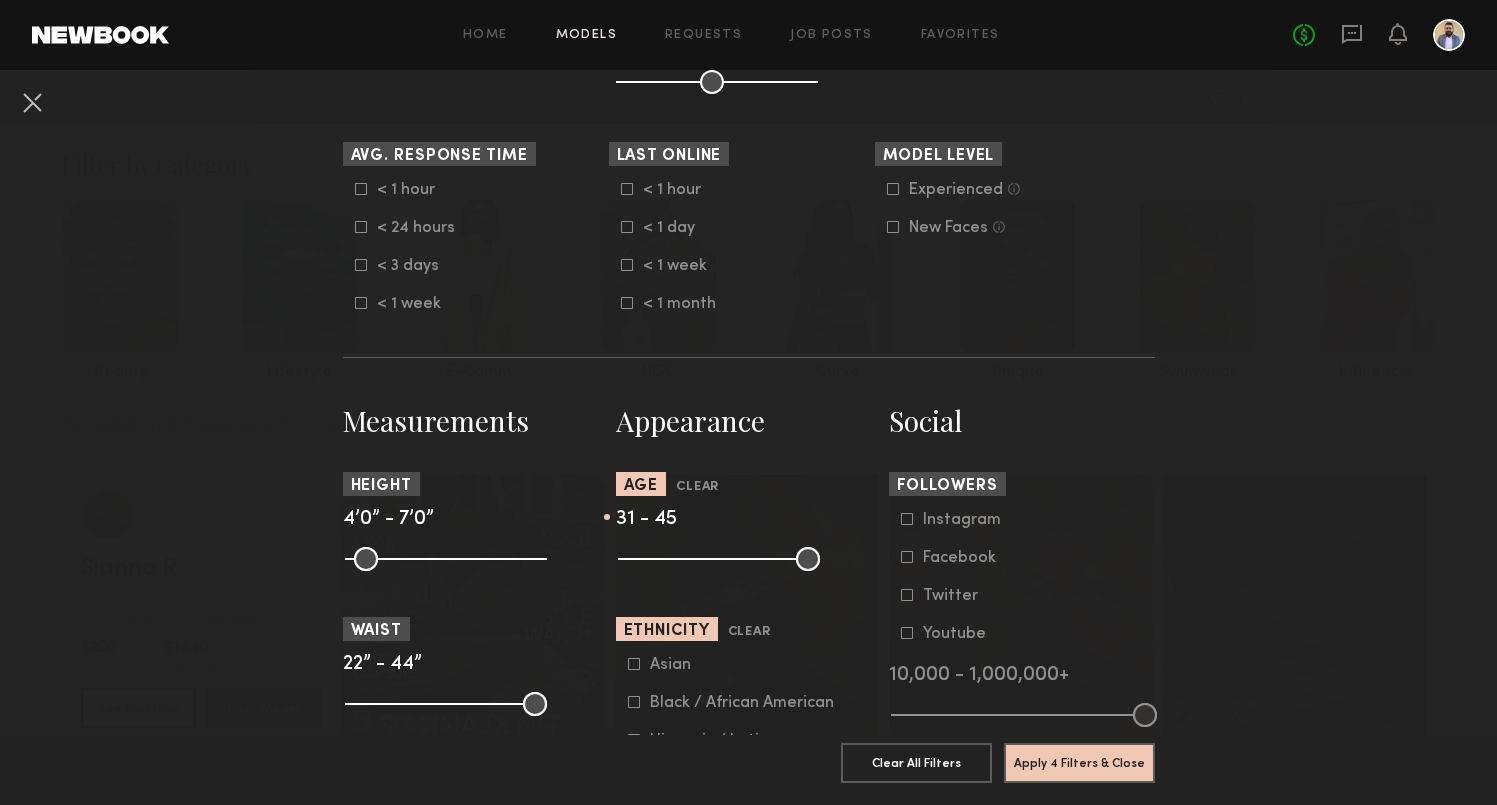 drag, startPoint x: 726, startPoint y: 556, endPoint x: 782, endPoint y: 556, distance: 56 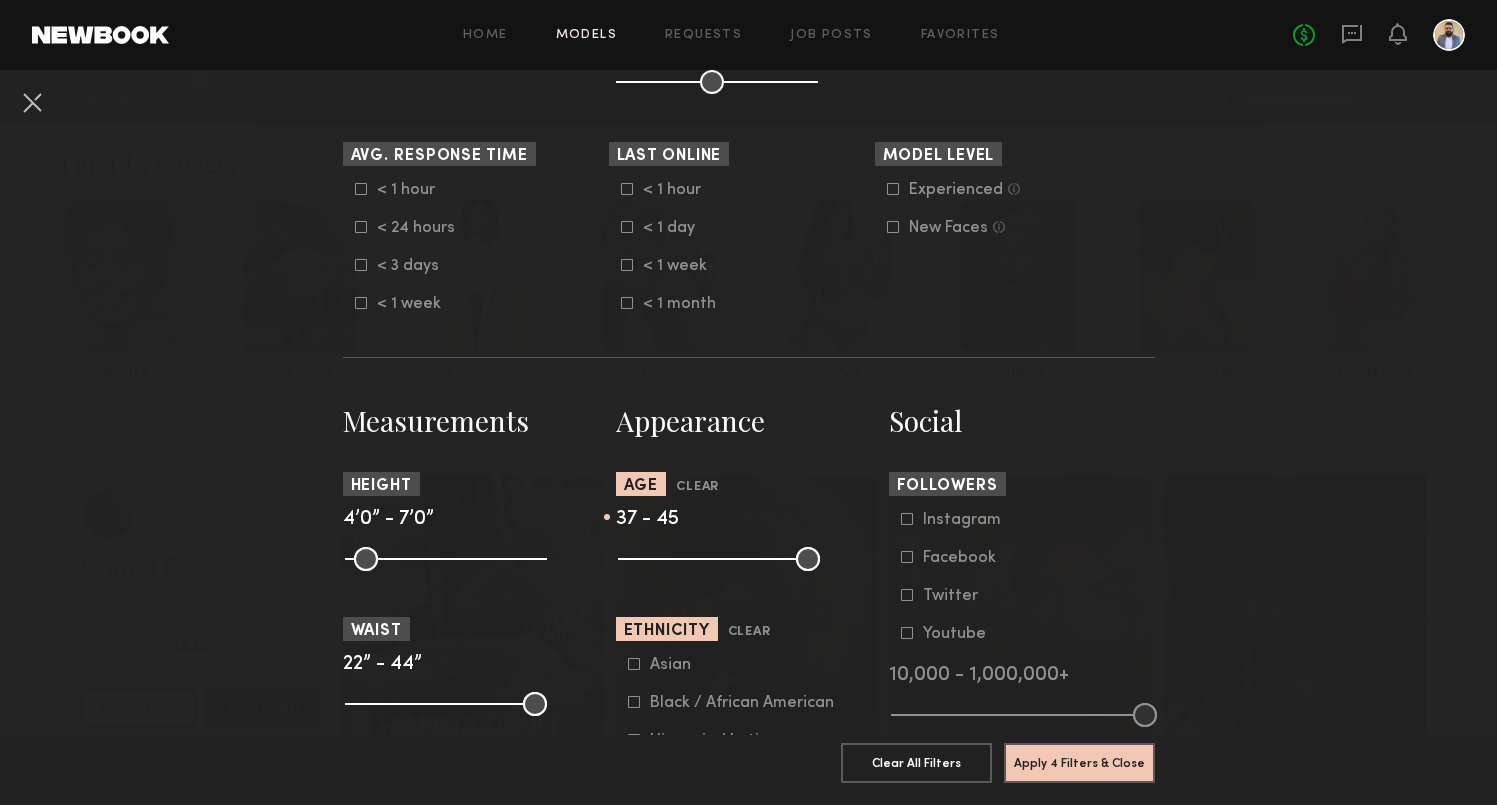 drag, startPoint x: 706, startPoint y: 556, endPoint x: 735, endPoint y: 555, distance: 29.017237 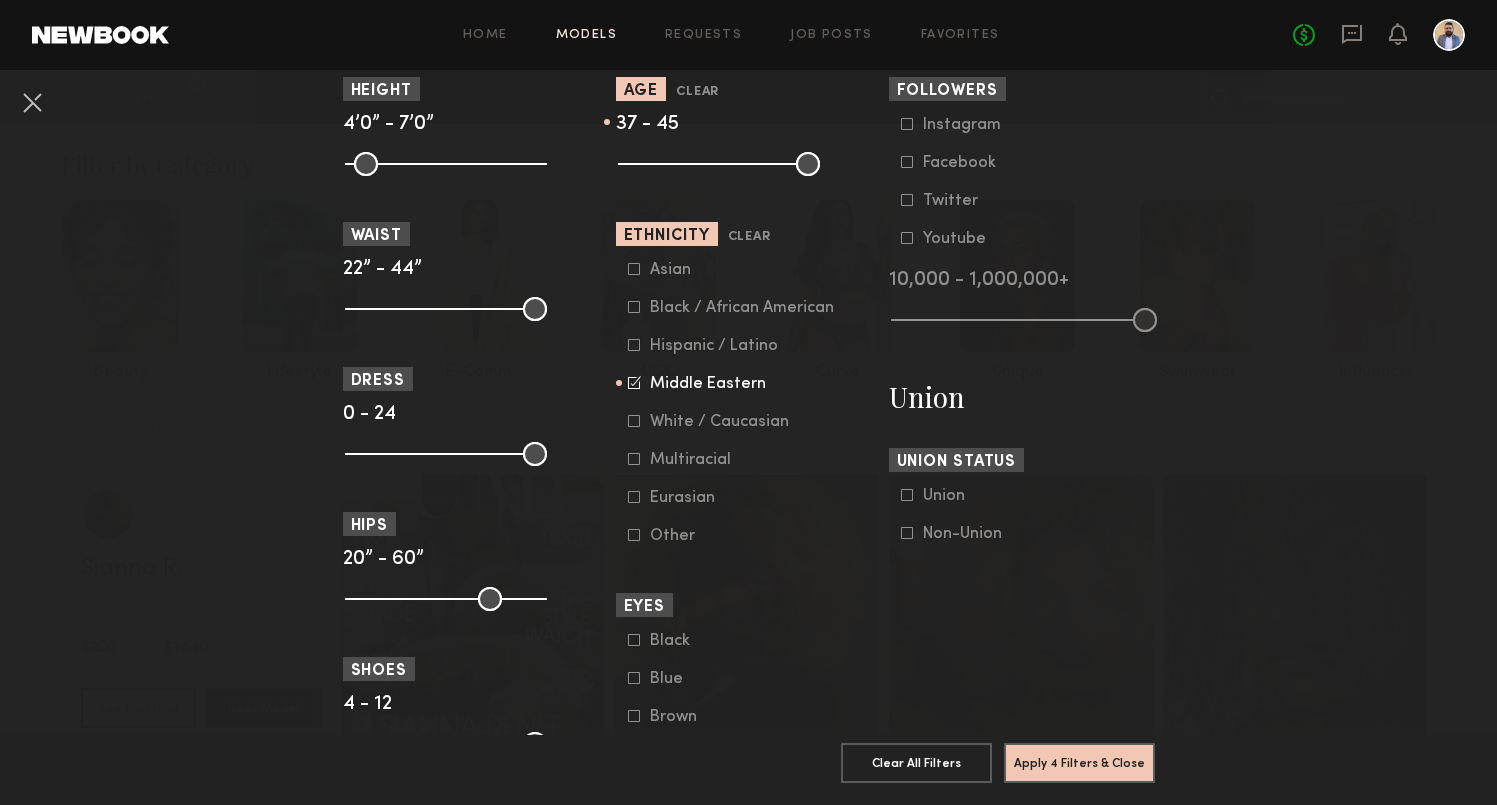 scroll, scrollTop: 1014, scrollLeft: 0, axis: vertical 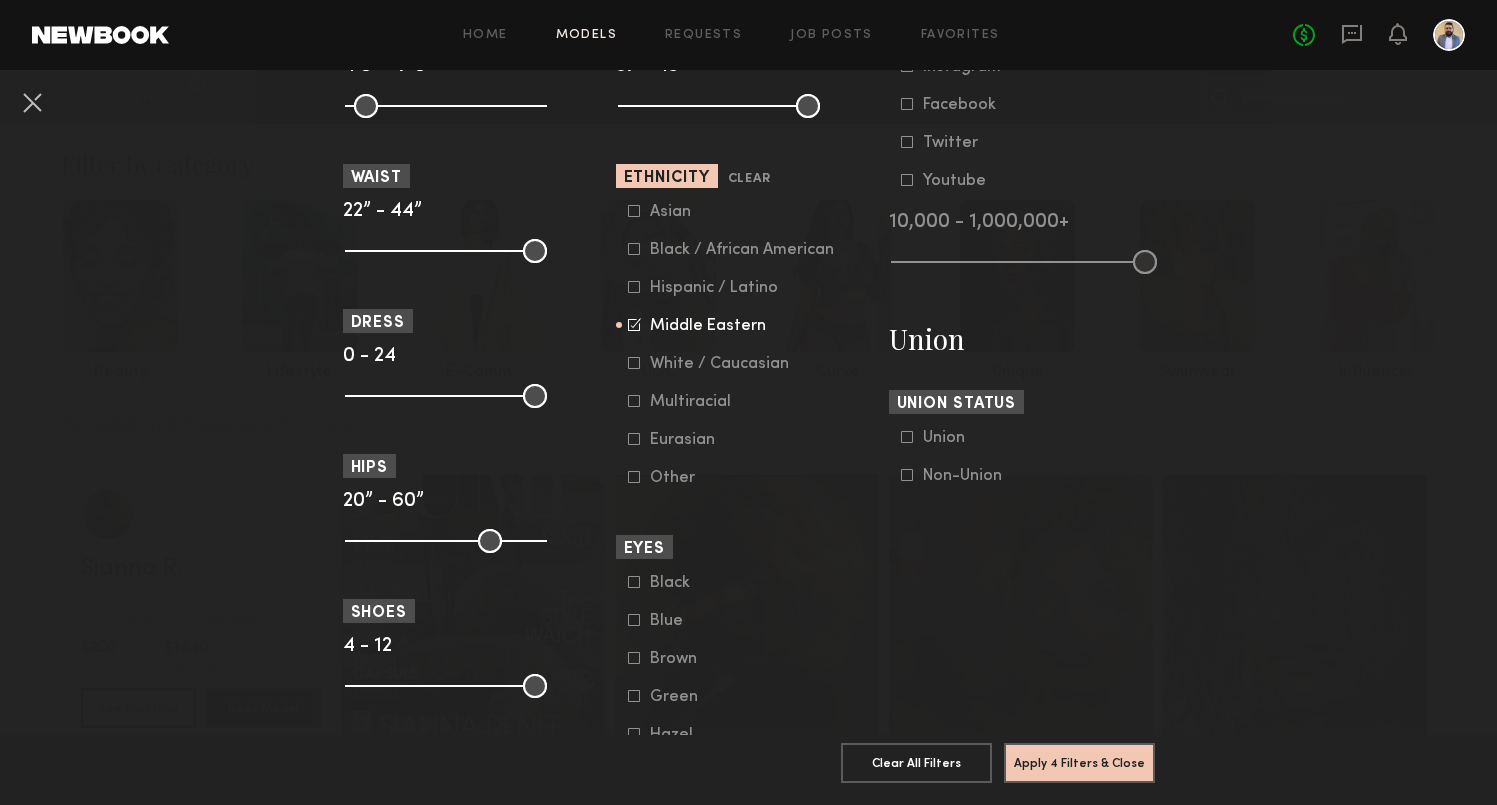 click on "Middle Eastern" 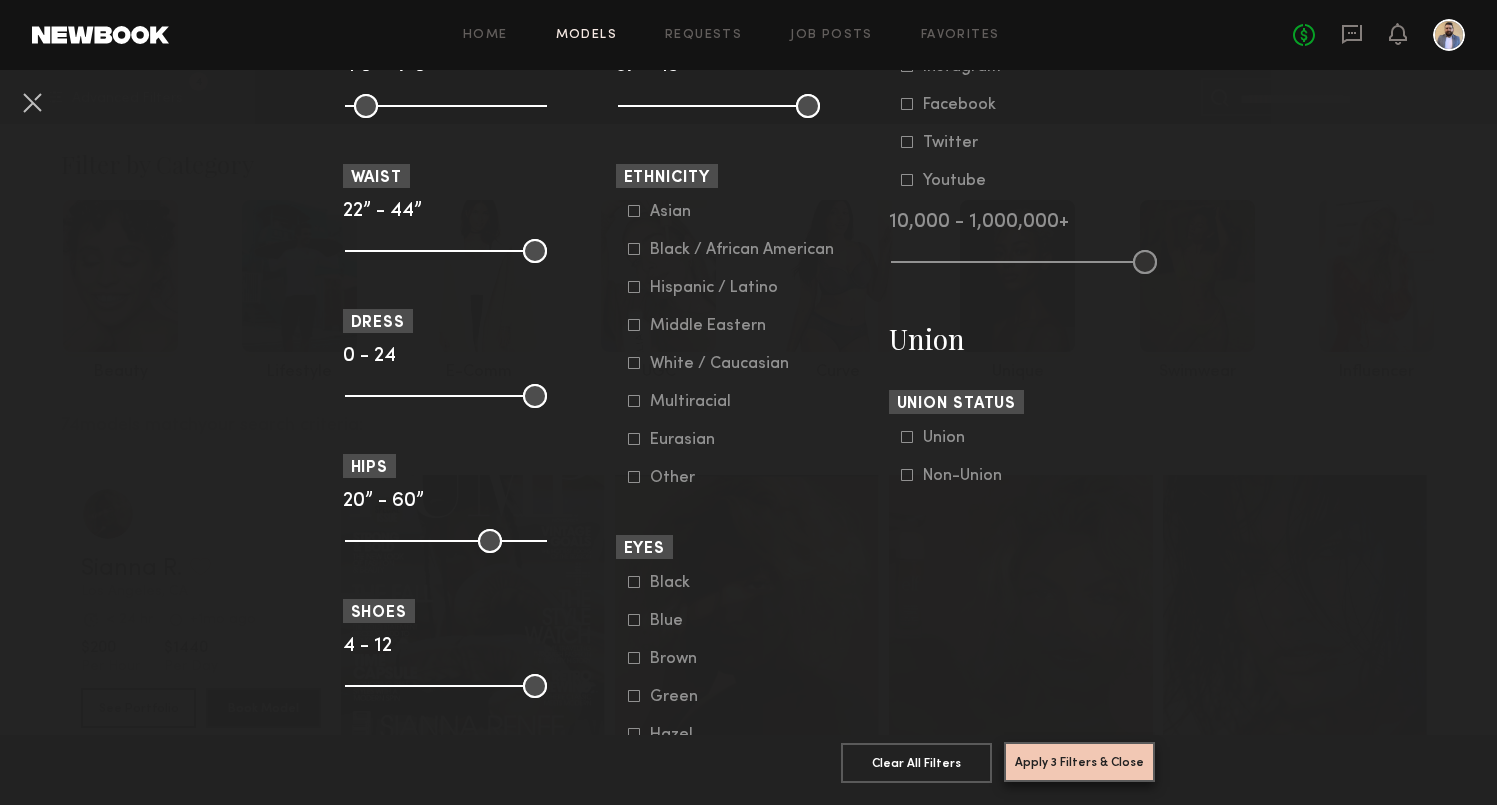 click on "Apply 3 Filters & Close" 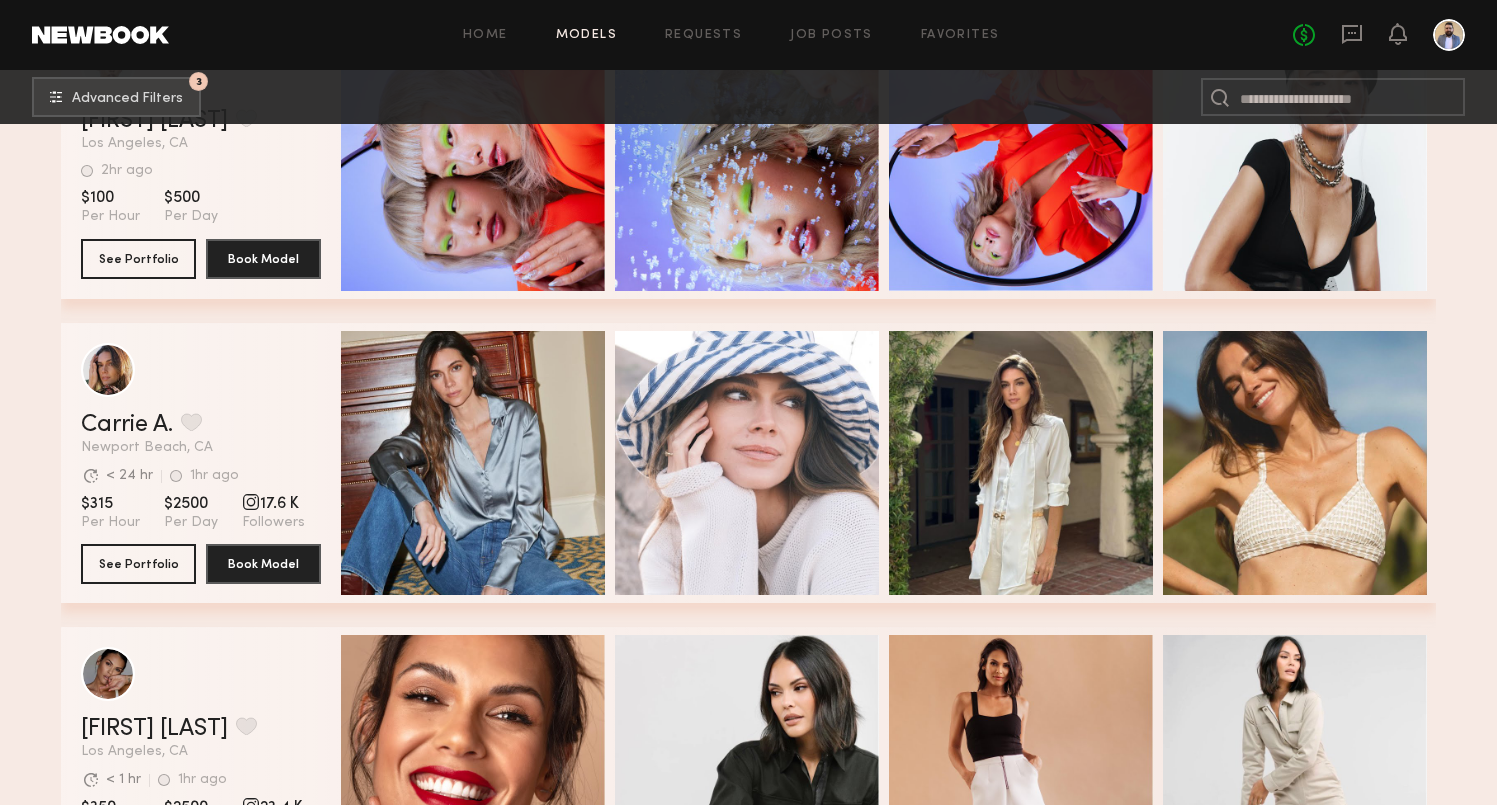 scroll, scrollTop: 526, scrollLeft: 0, axis: vertical 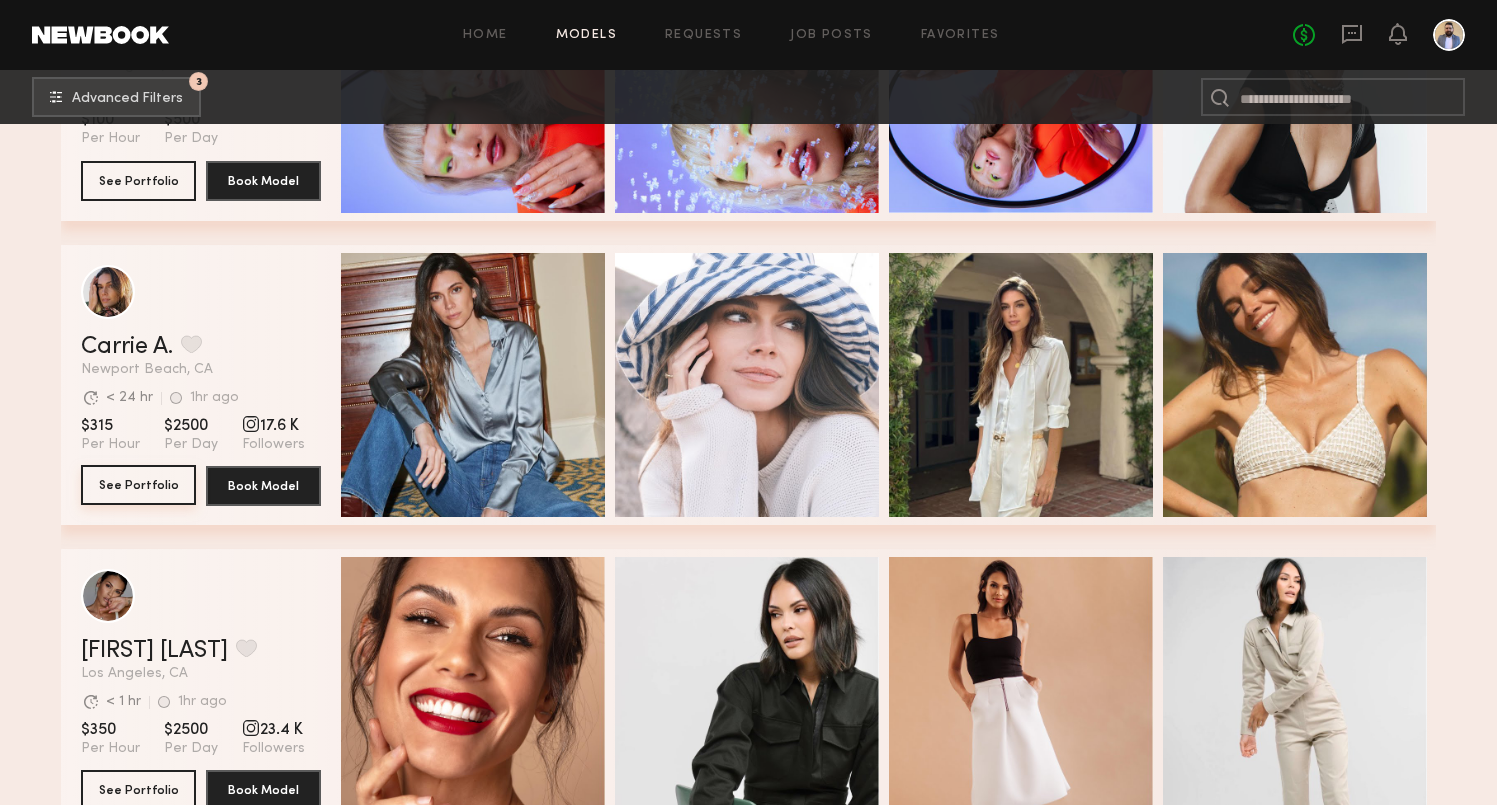 click on "See Portfolio" 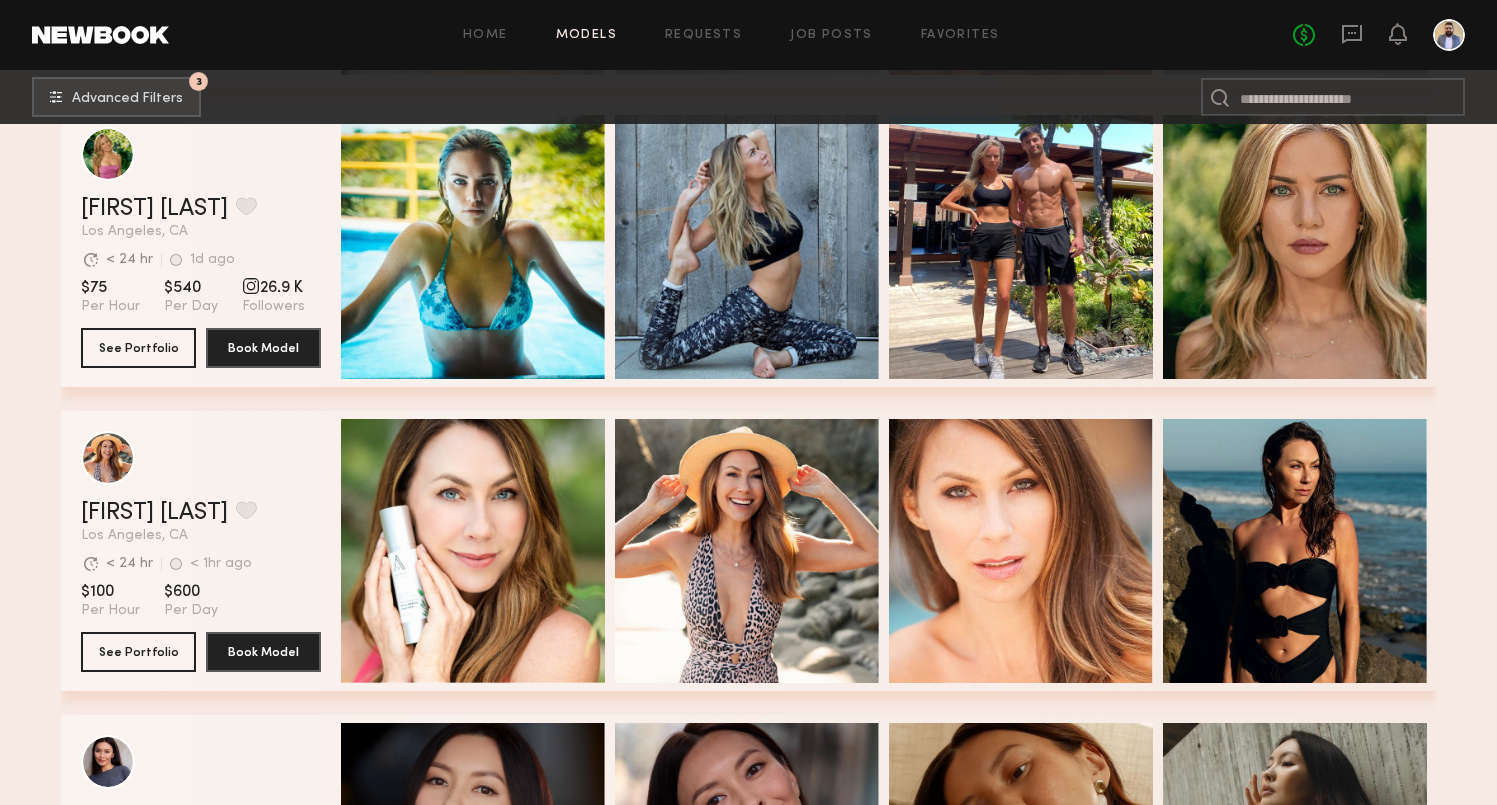 scroll, scrollTop: 6993, scrollLeft: 0, axis: vertical 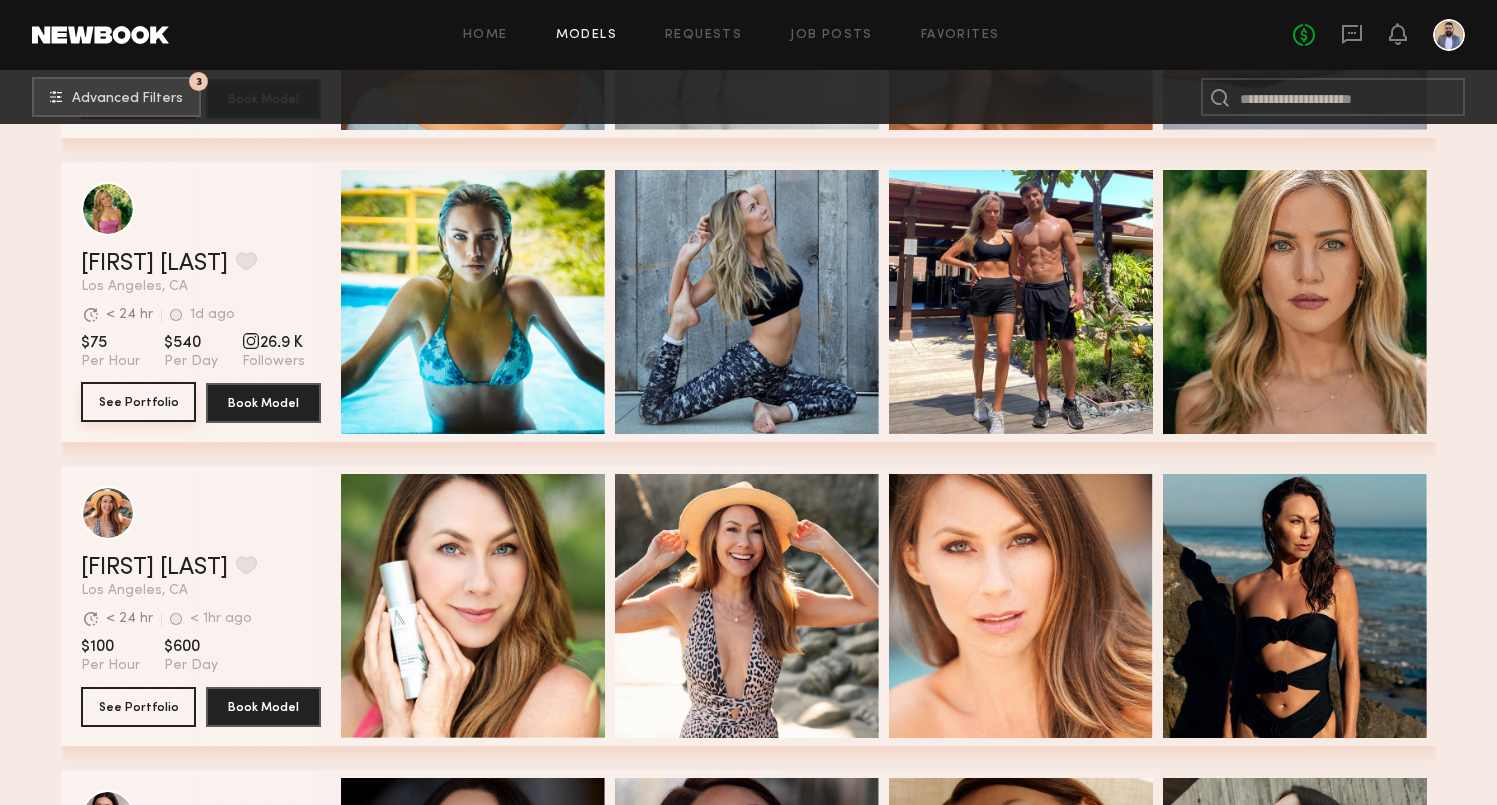 click on "See Portfolio" 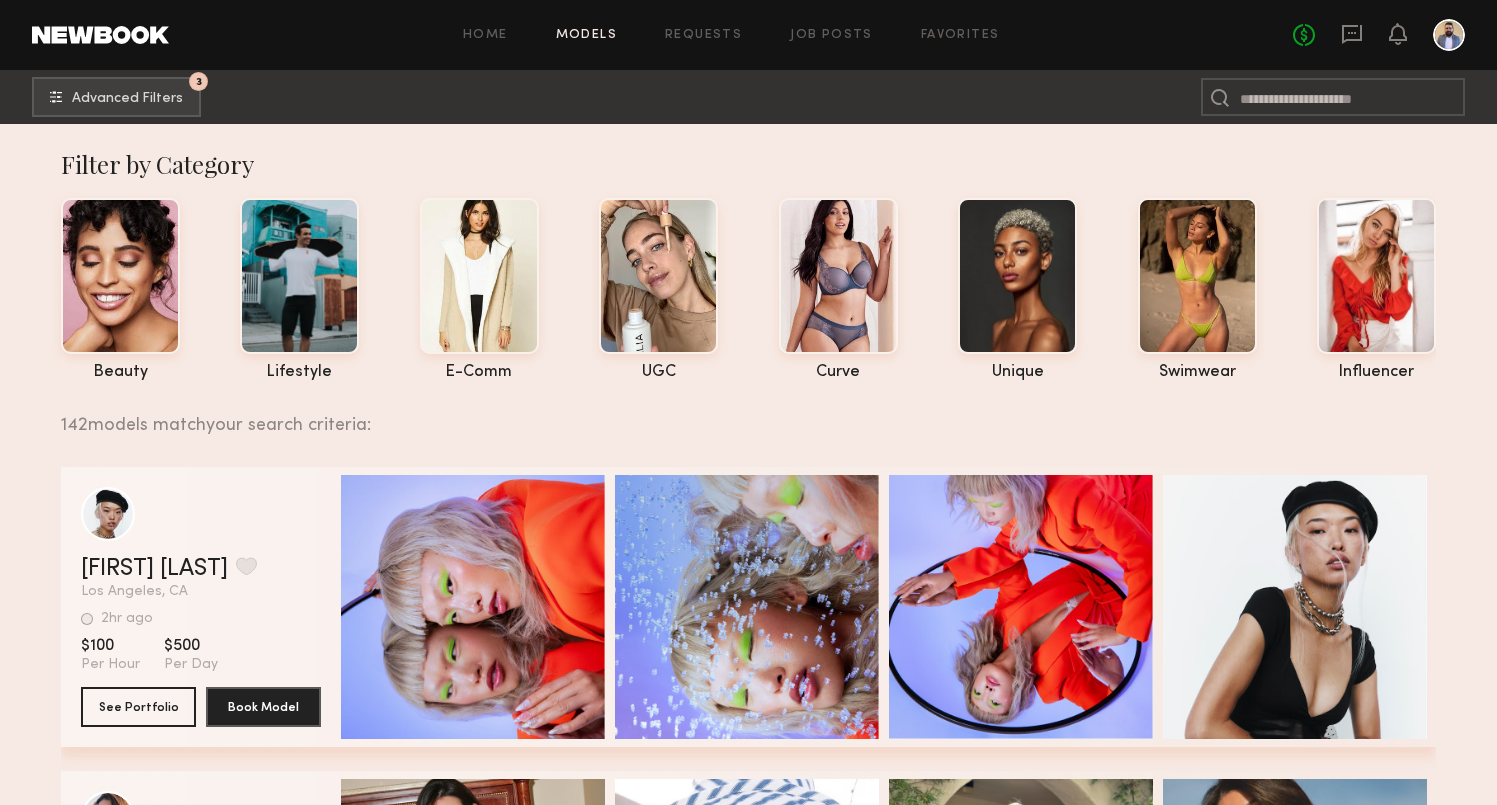 scroll, scrollTop: -2, scrollLeft: 0, axis: vertical 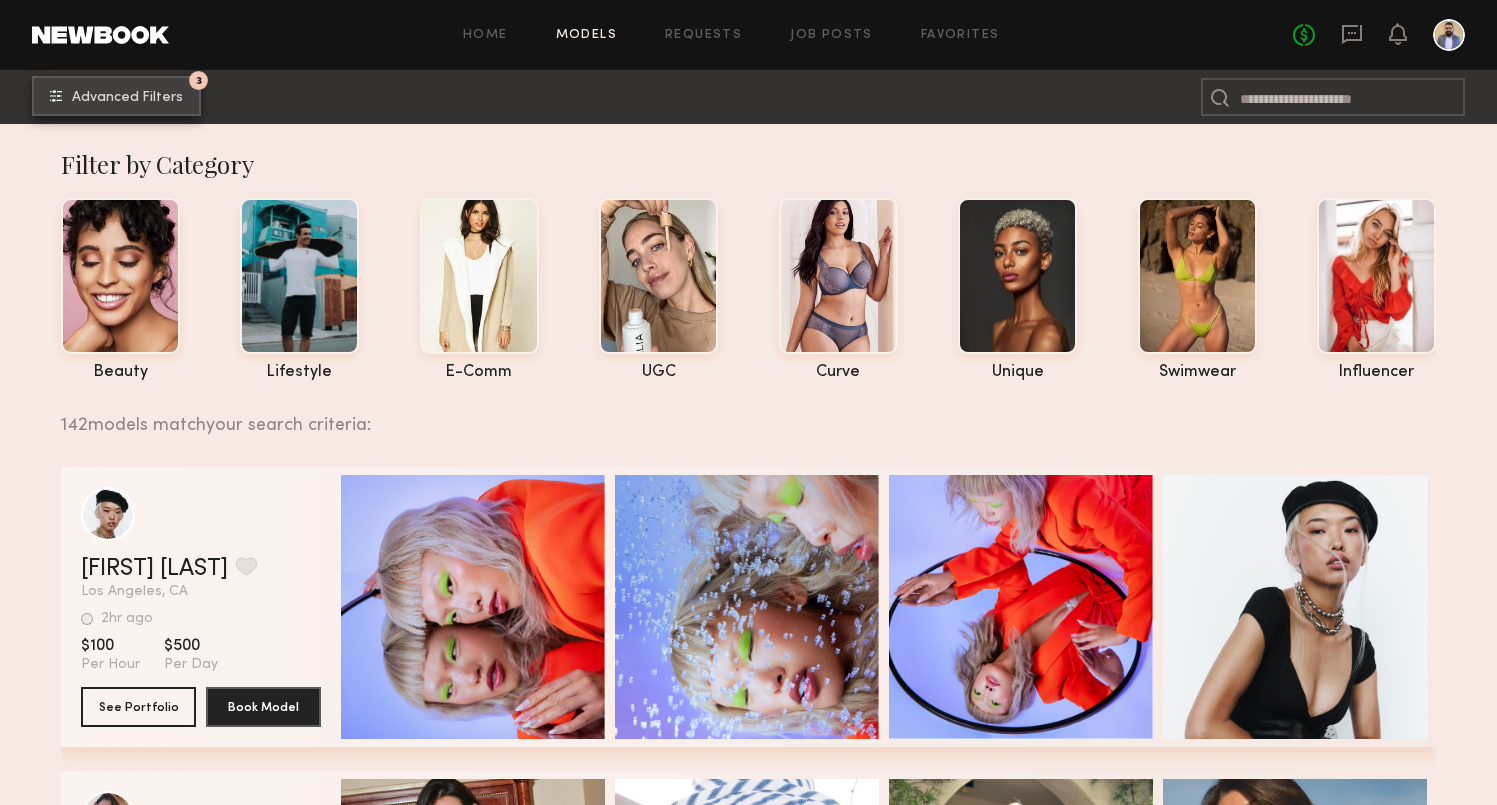 click on "Advanced Filters" 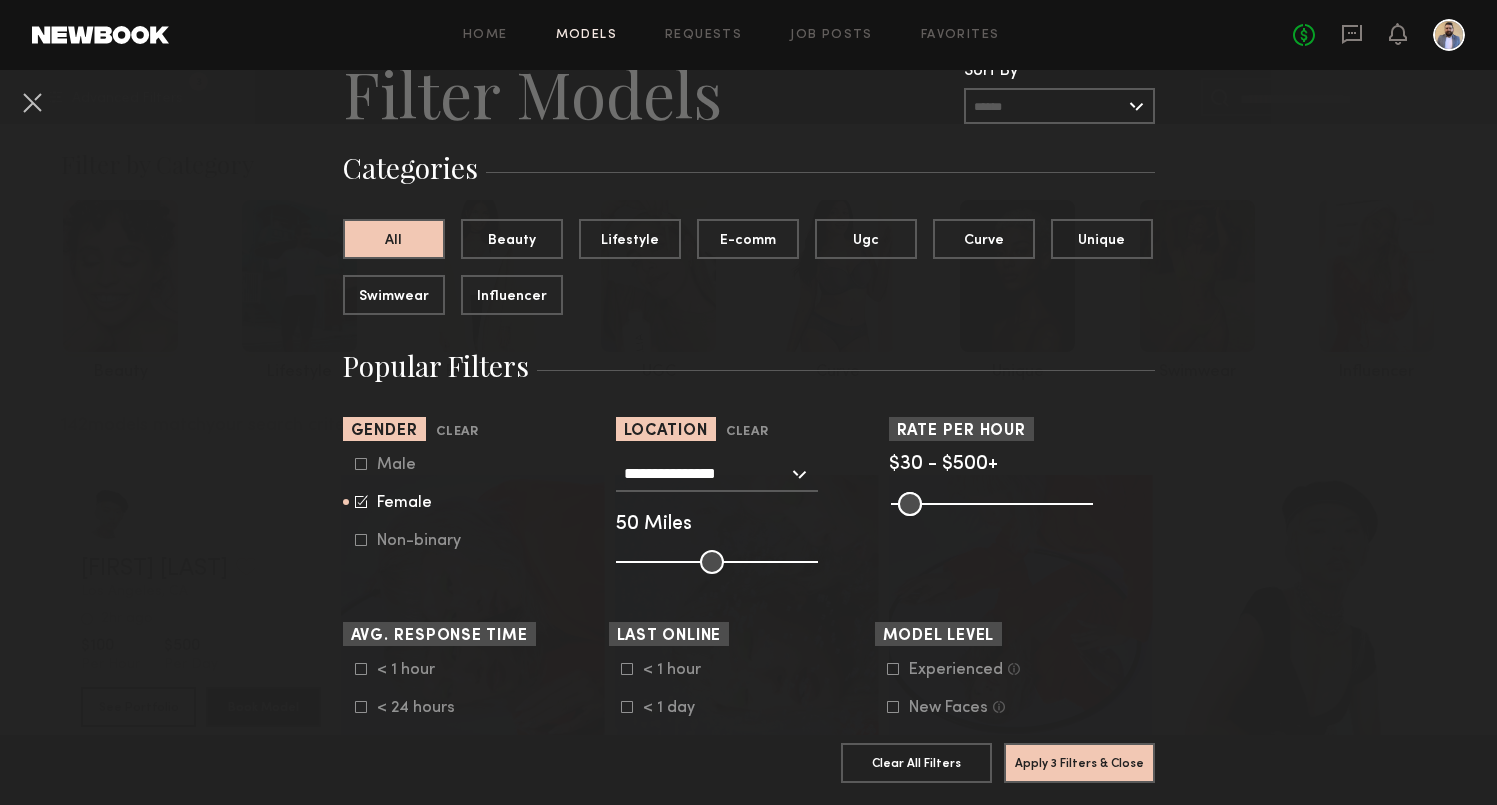 scroll, scrollTop: 90, scrollLeft: 0, axis: vertical 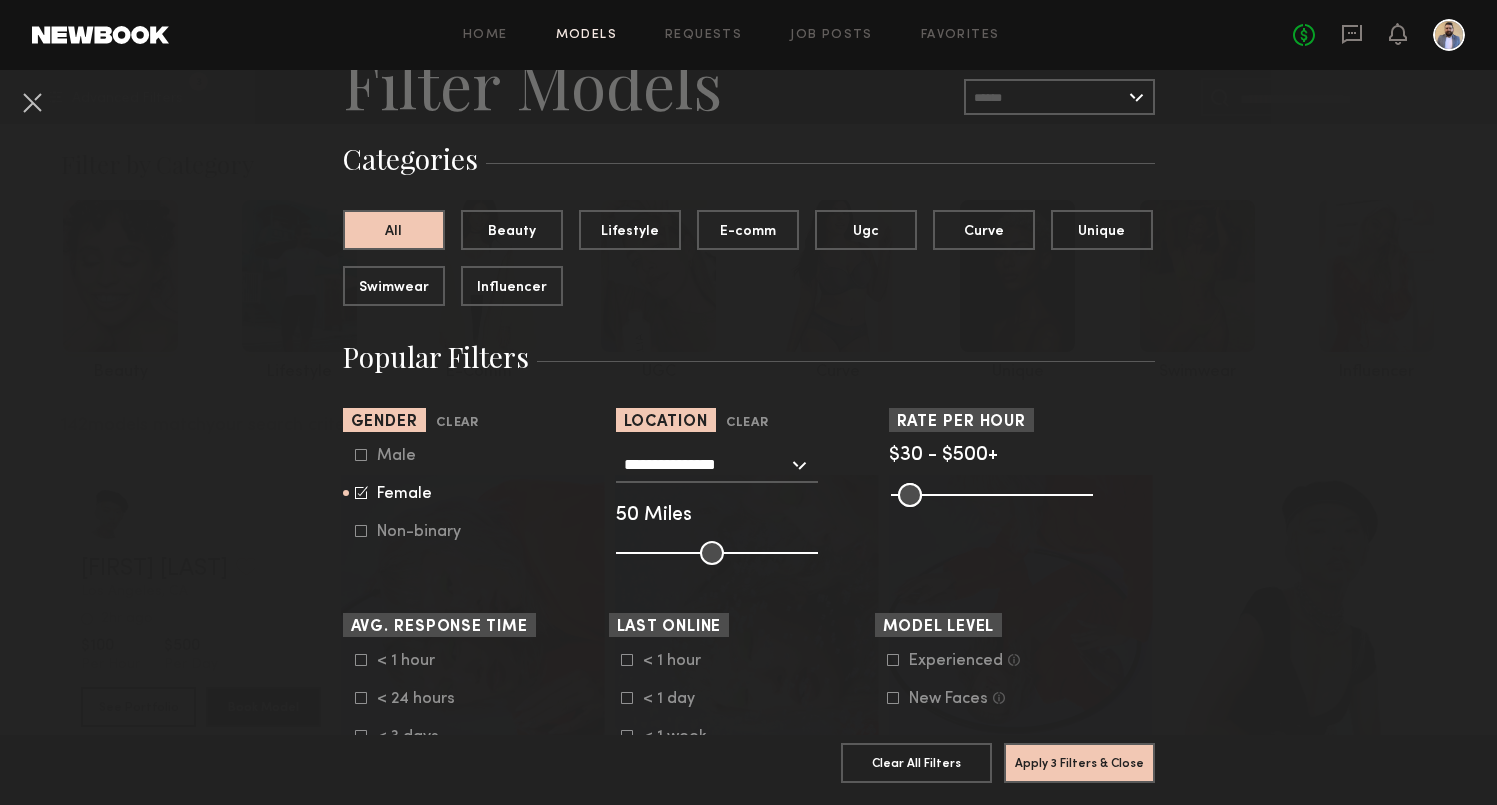 click on "**********" 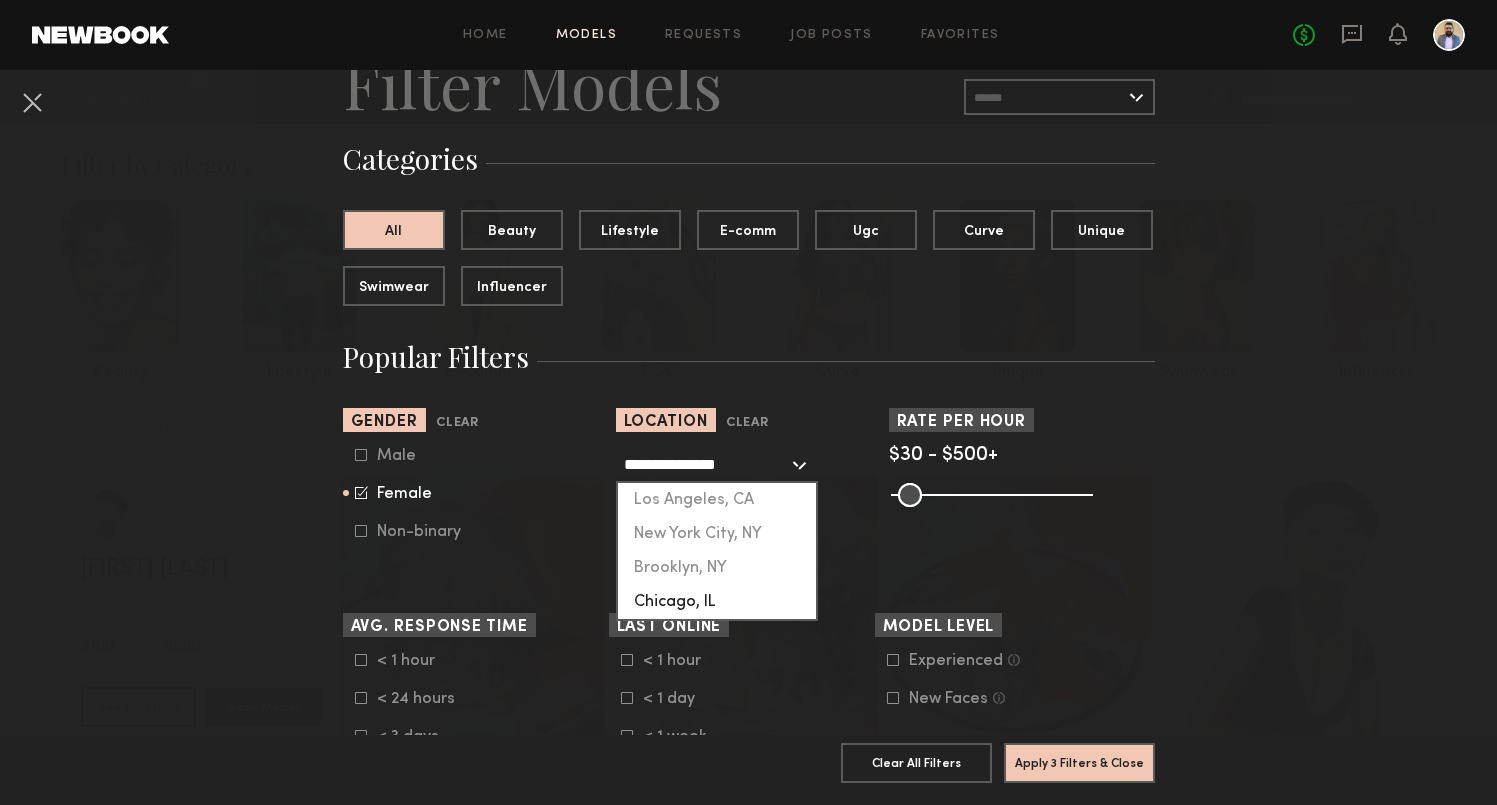 click on "Chicago, IL" 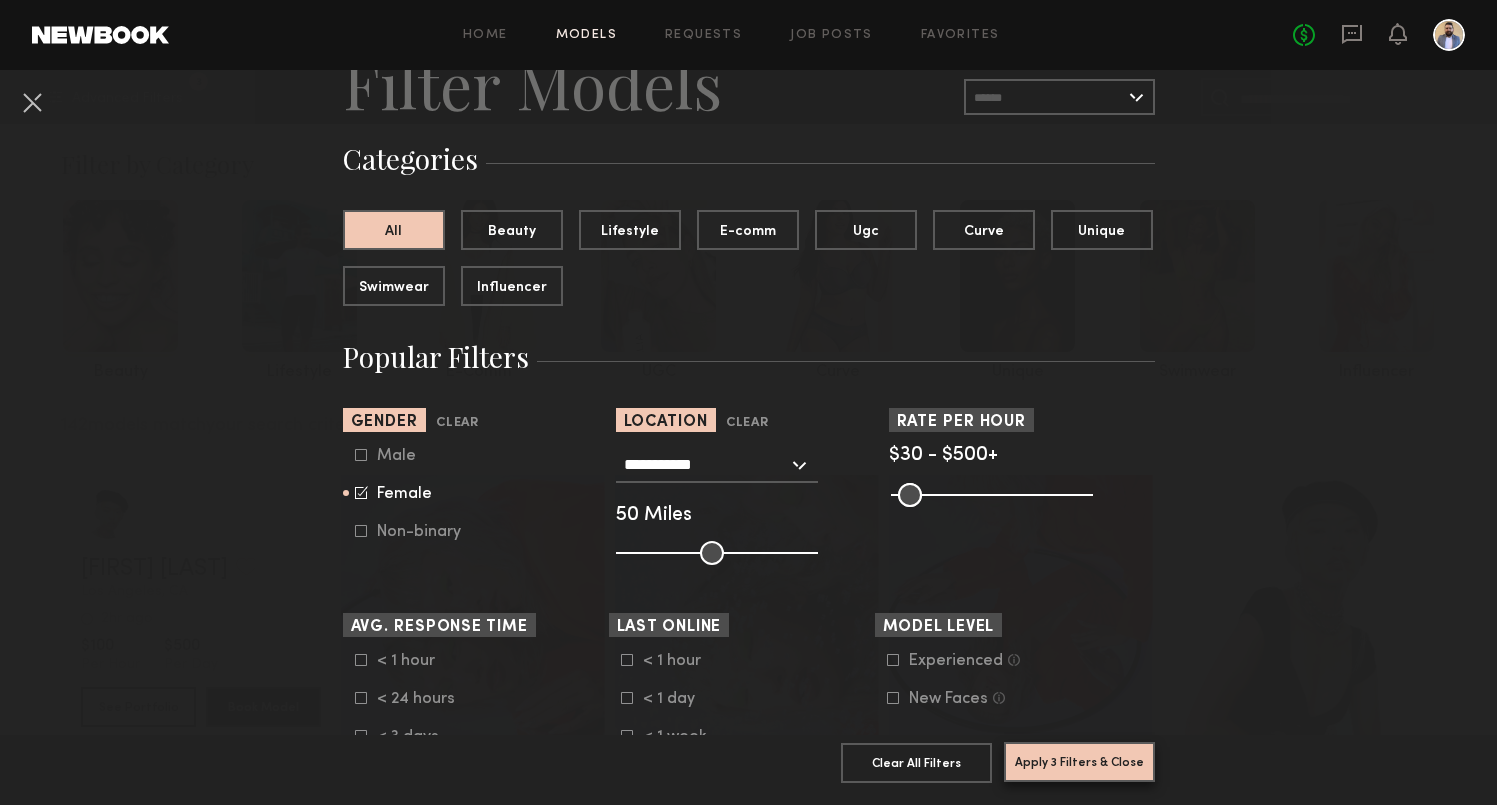click on "Apply 3 Filters & Close" 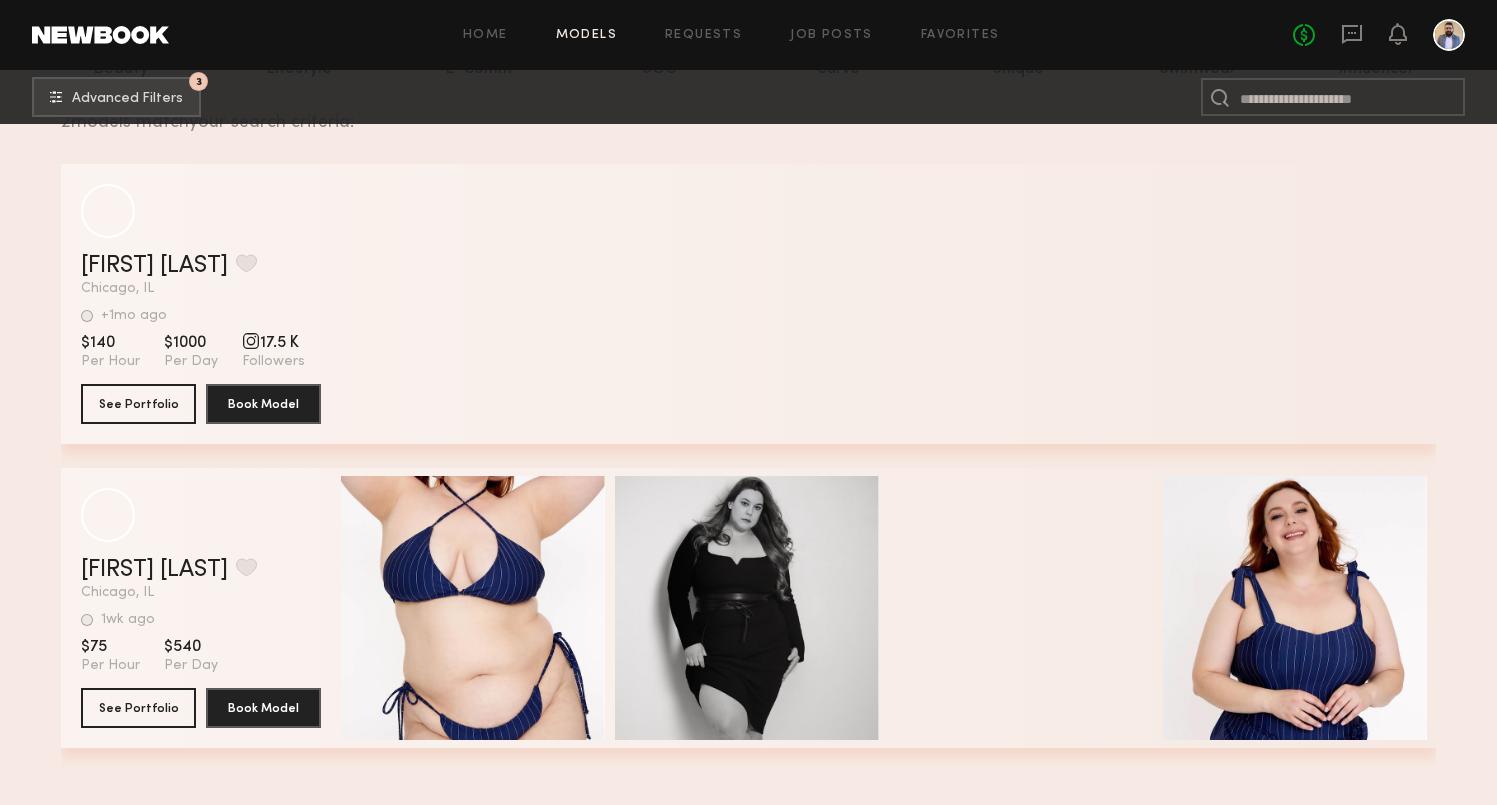 scroll, scrollTop: 272, scrollLeft: 0, axis: vertical 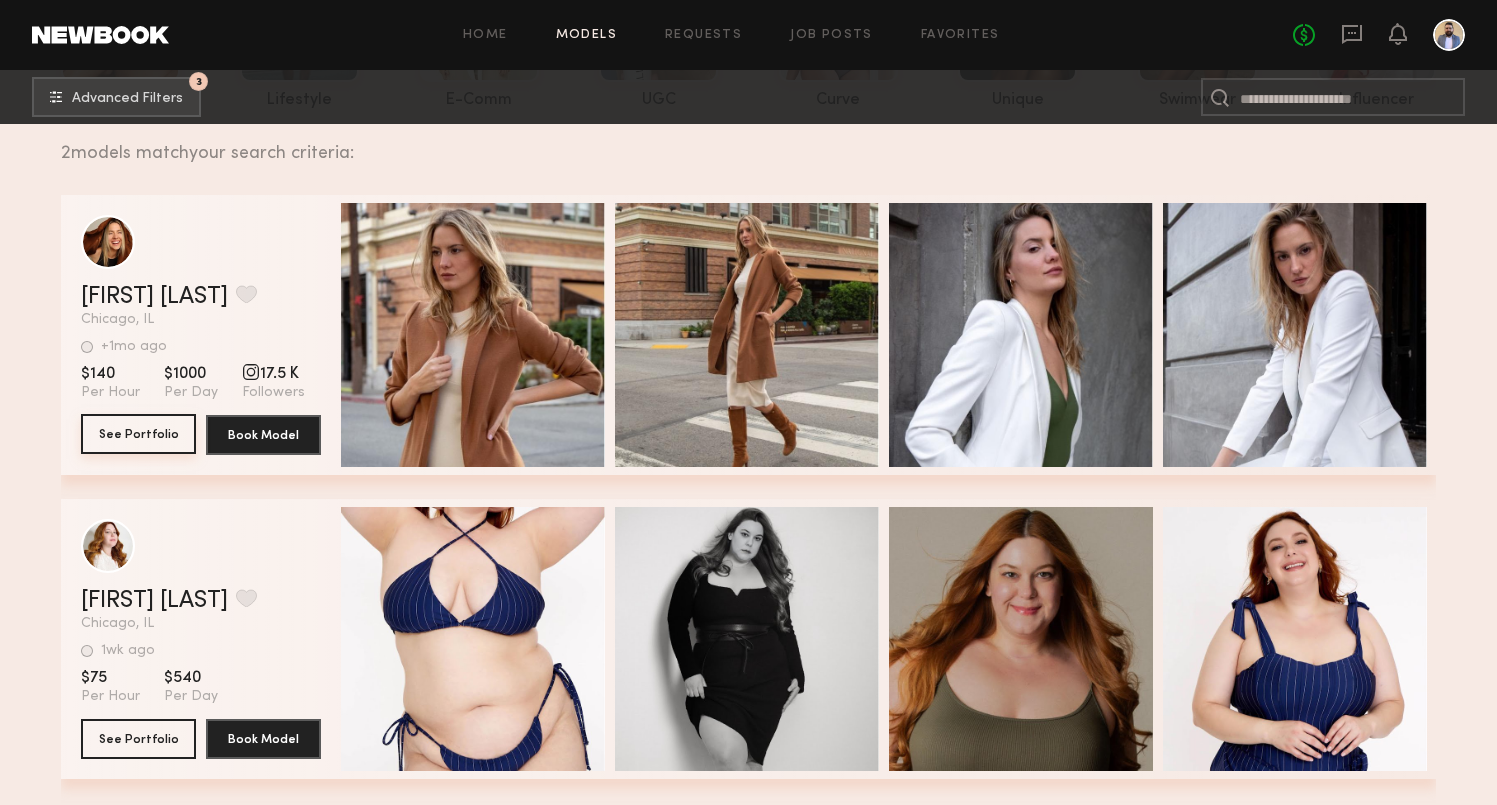 click on "See Portfolio" 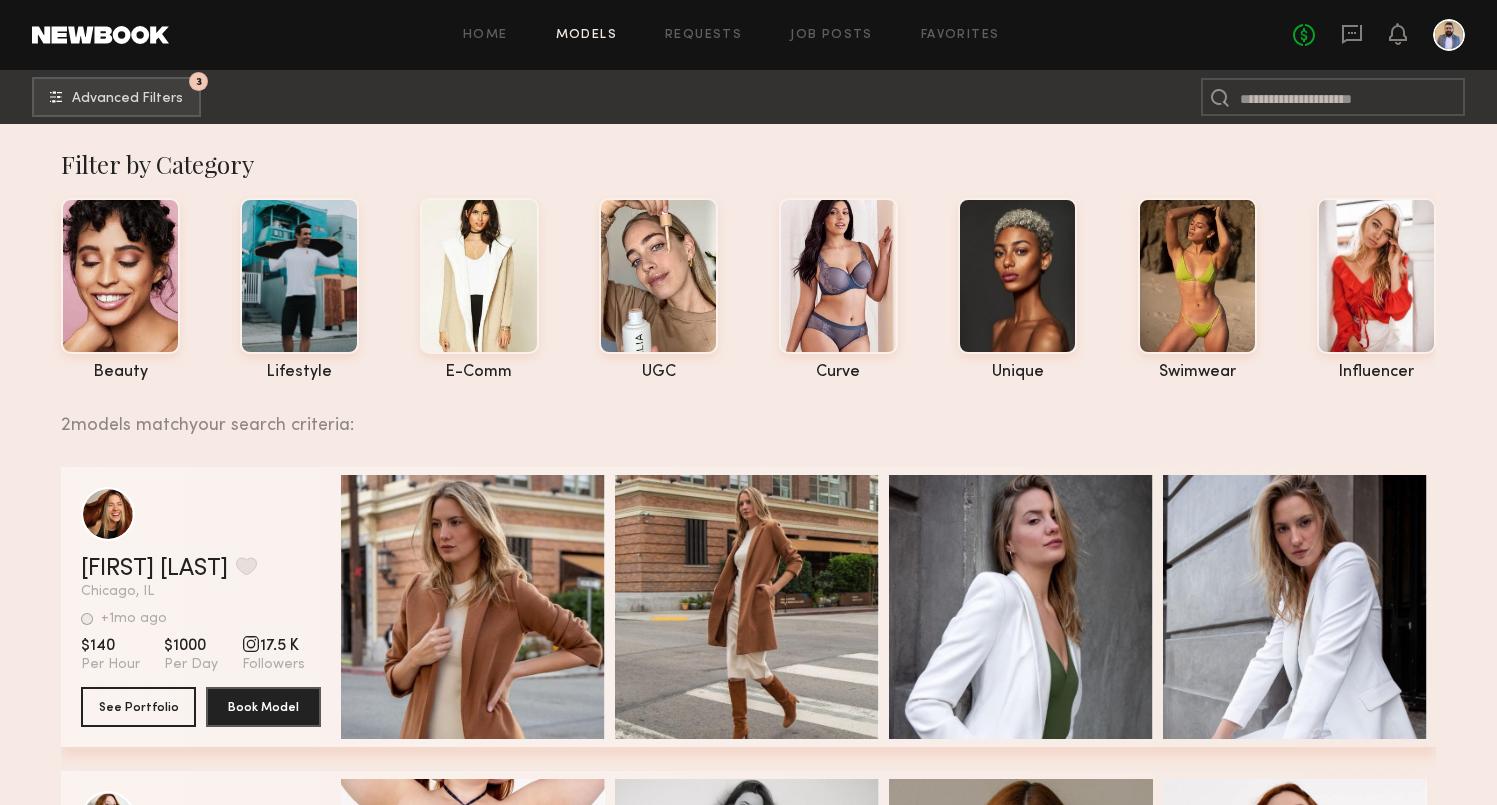 scroll, scrollTop: 0, scrollLeft: 0, axis: both 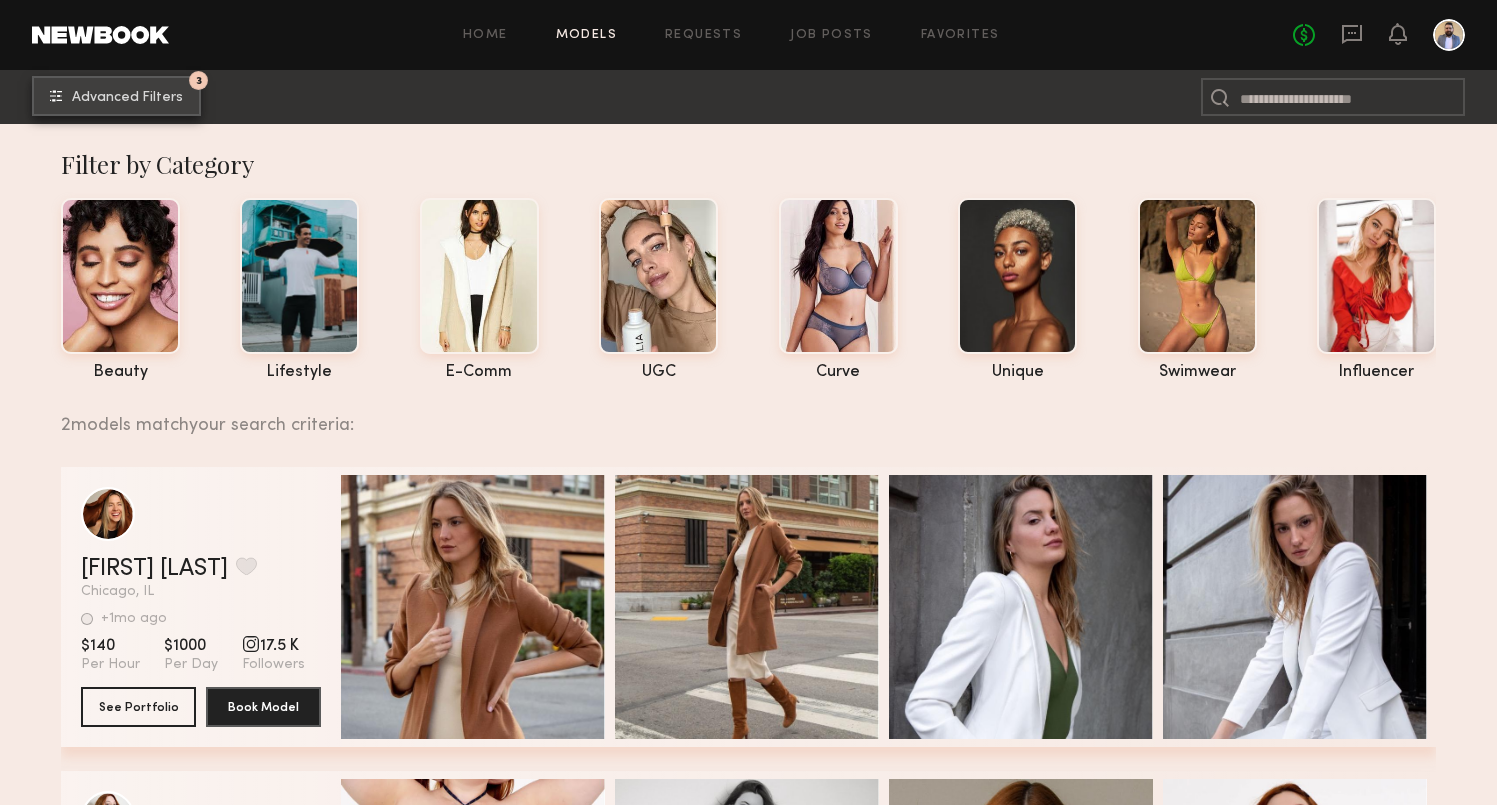 click on "Advanced Filters" 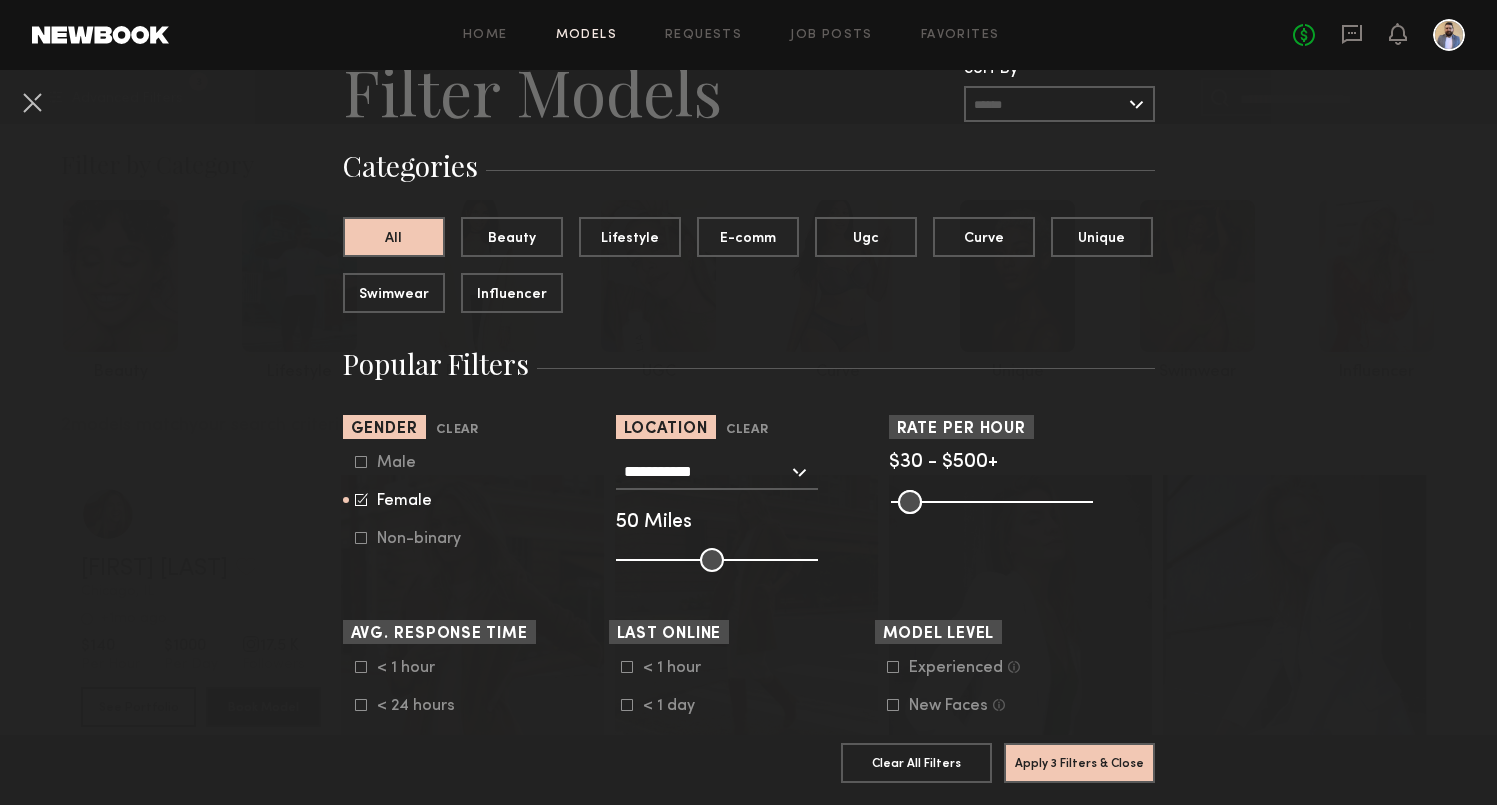 scroll, scrollTop: 84, scrollLeft: 0, axis: vertical 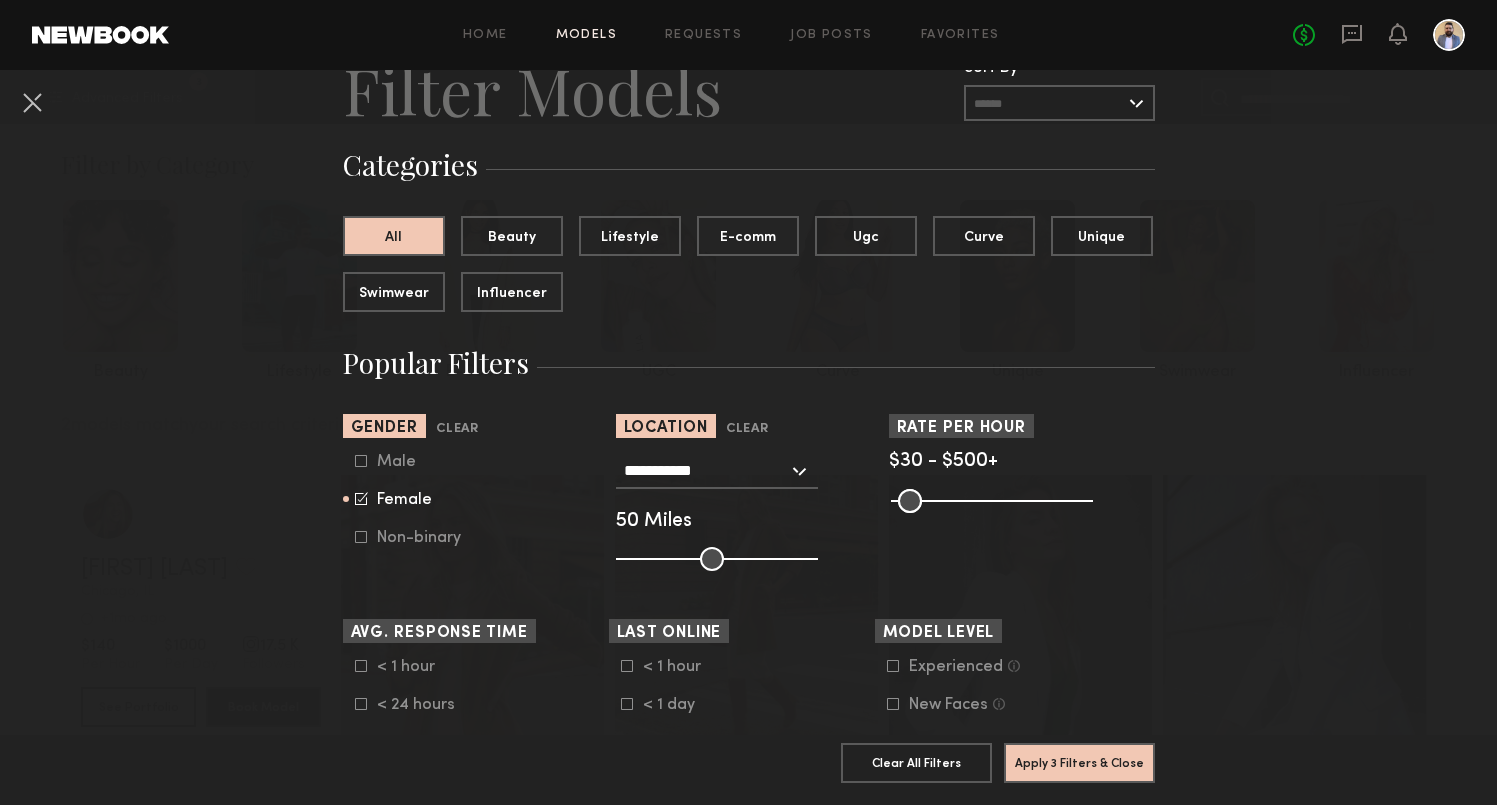 click on "**********" 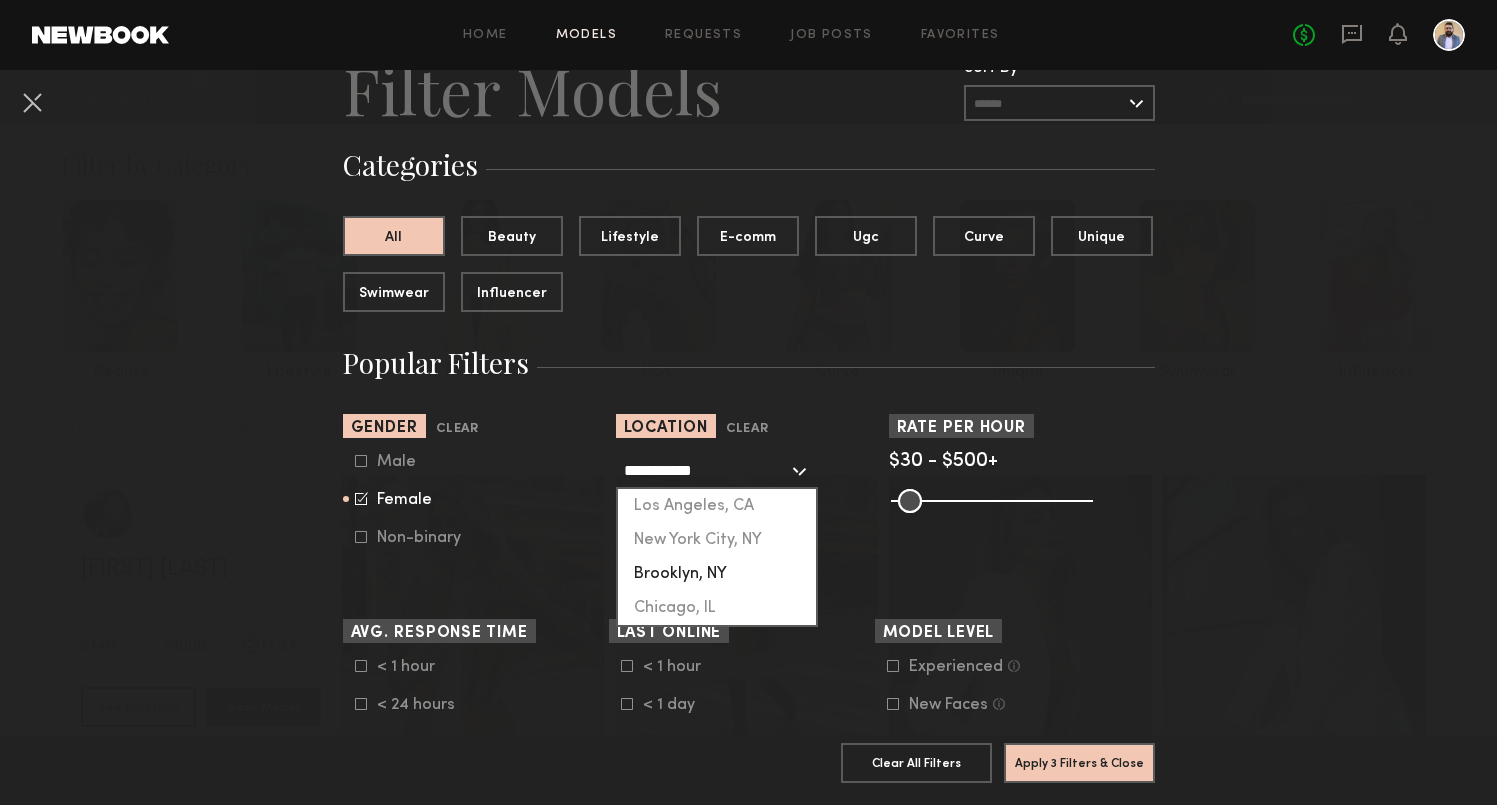 click on "Brooklyn, NY" 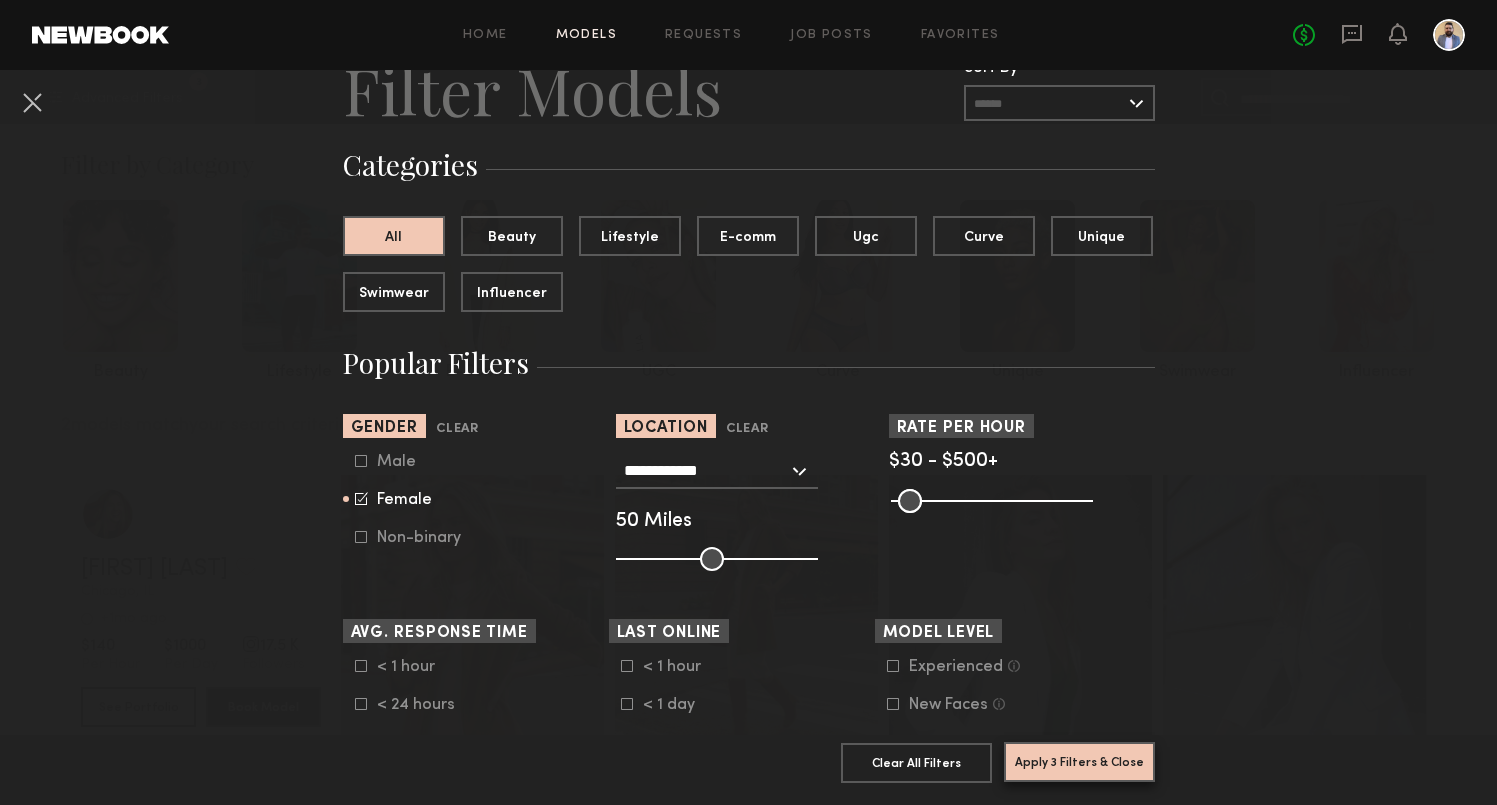 click on "Apply 3 Filters & Close" 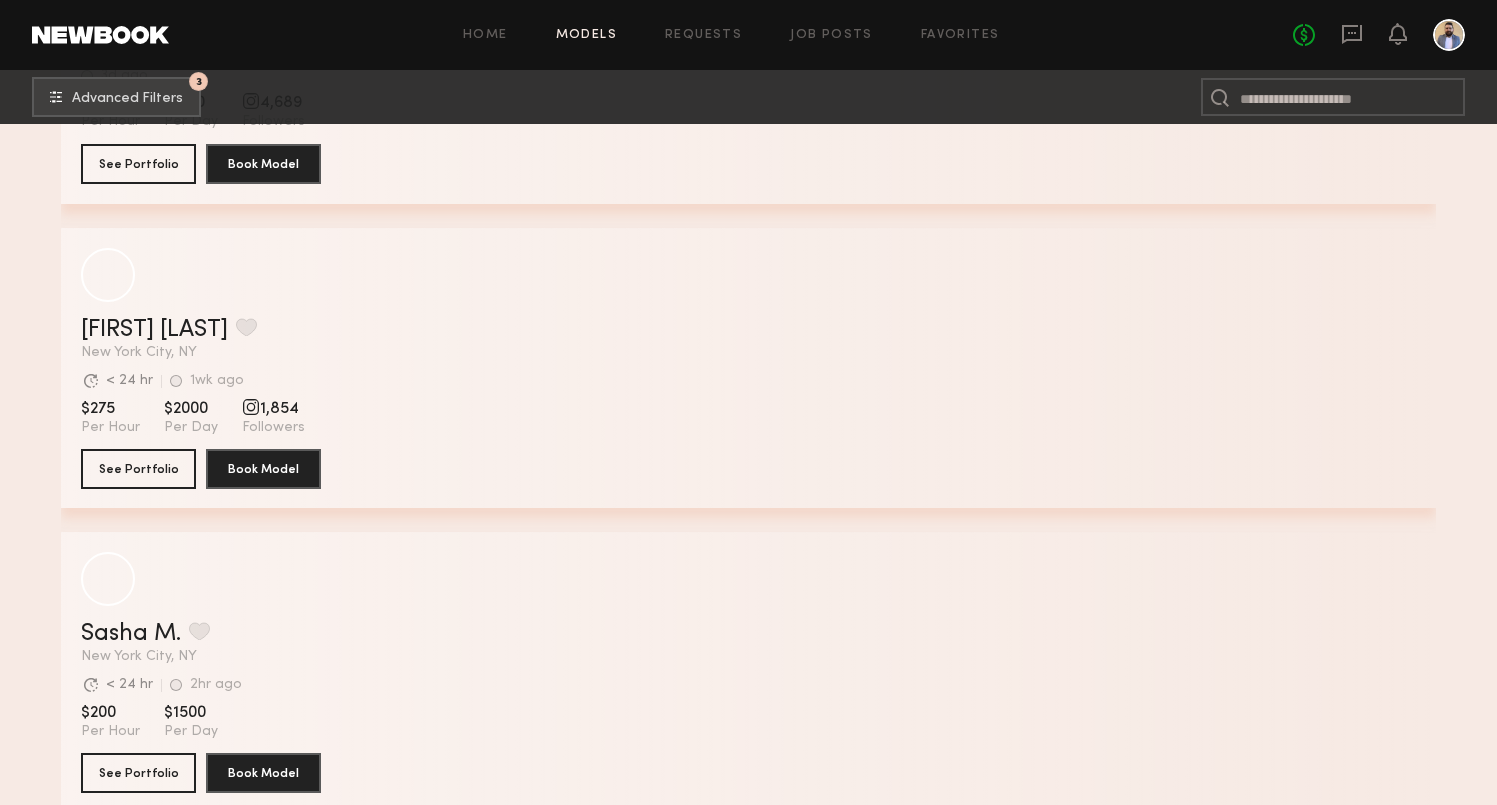 scroll, scrollTop: 2367, scrollLeft: 0, axis: vertical 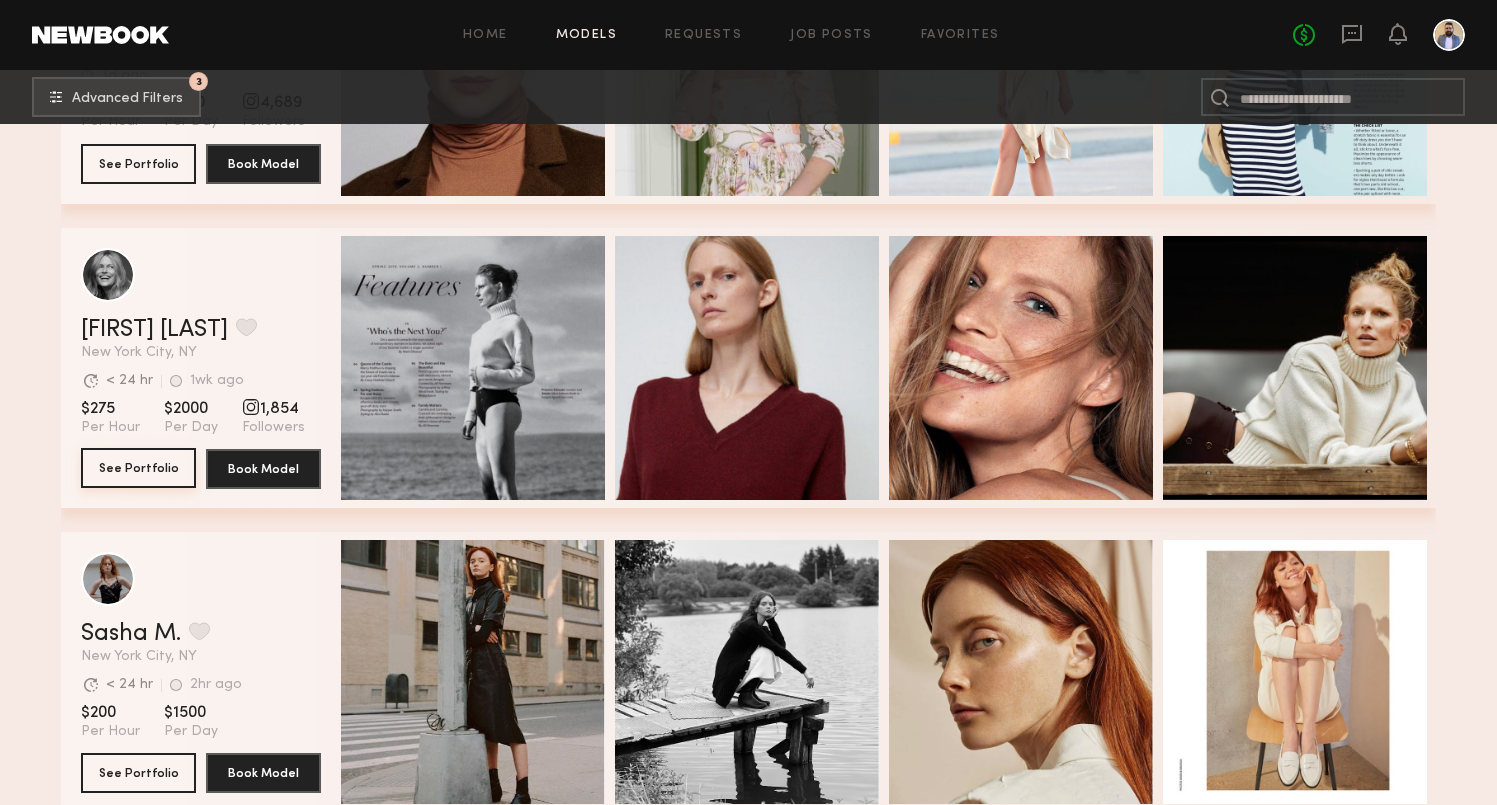 click on "See Portfolio" 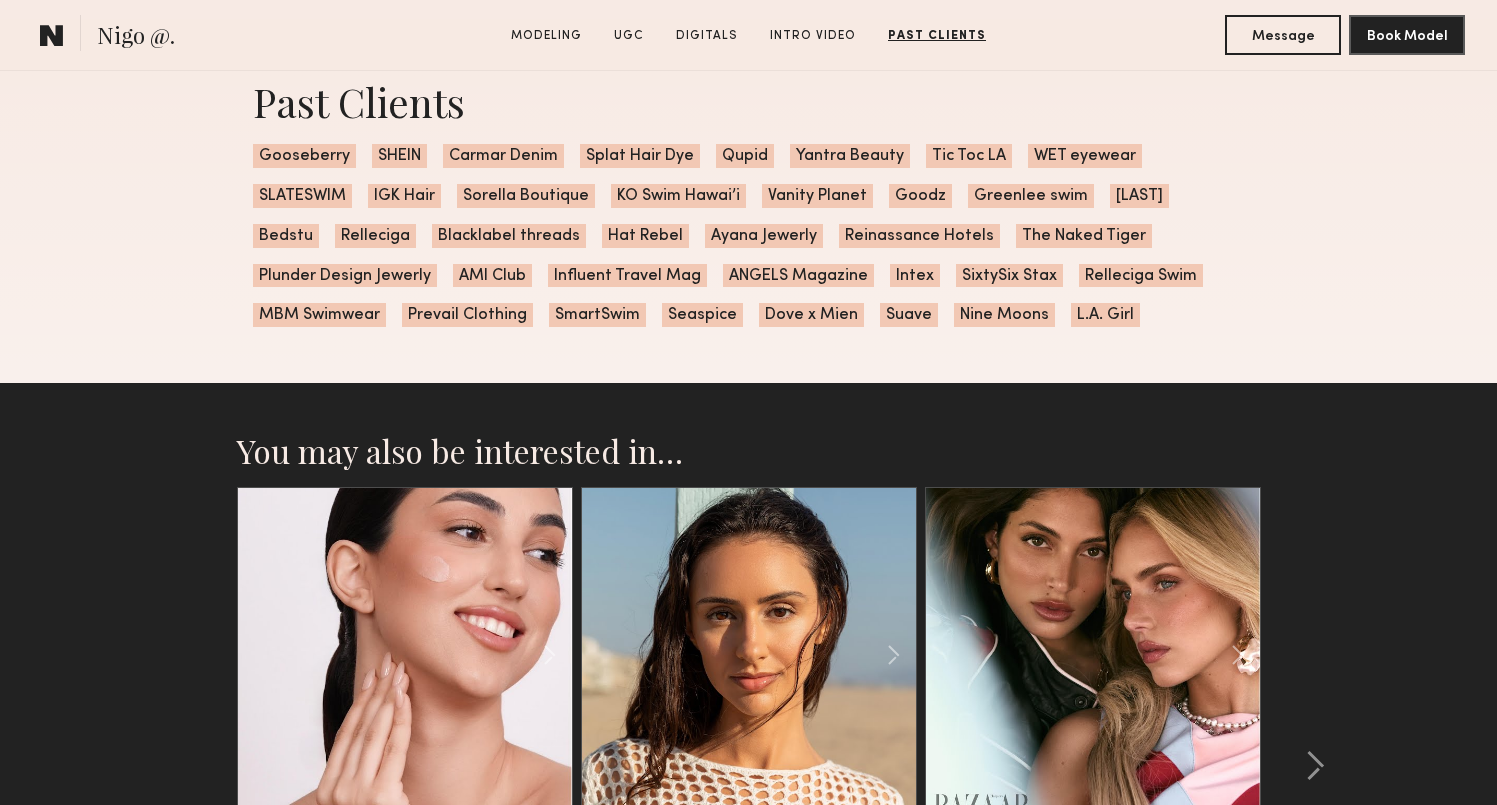 scroll, scrollTop: 4567, scrollLeft: 0, axis: vertical 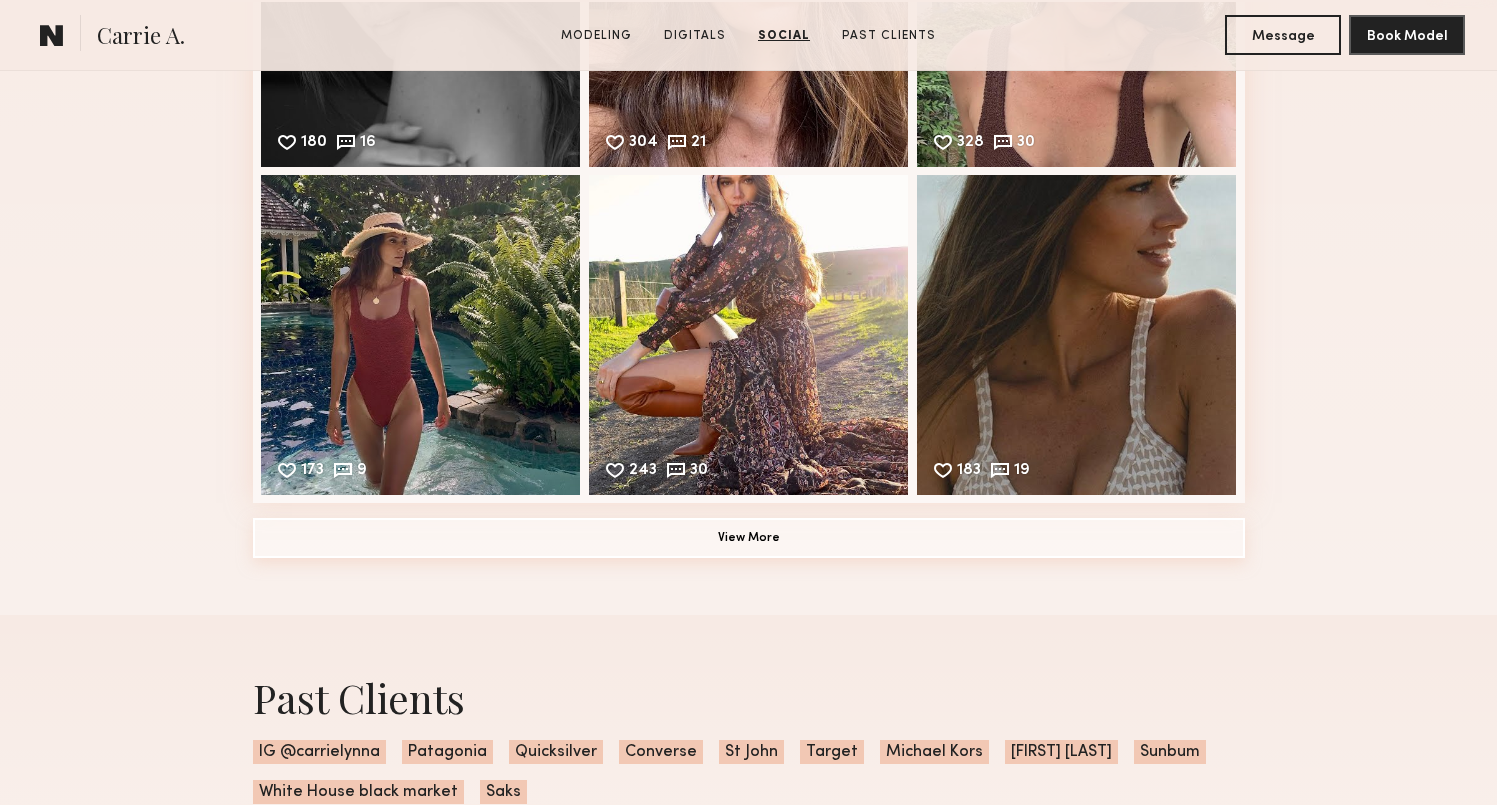 click on "View More" 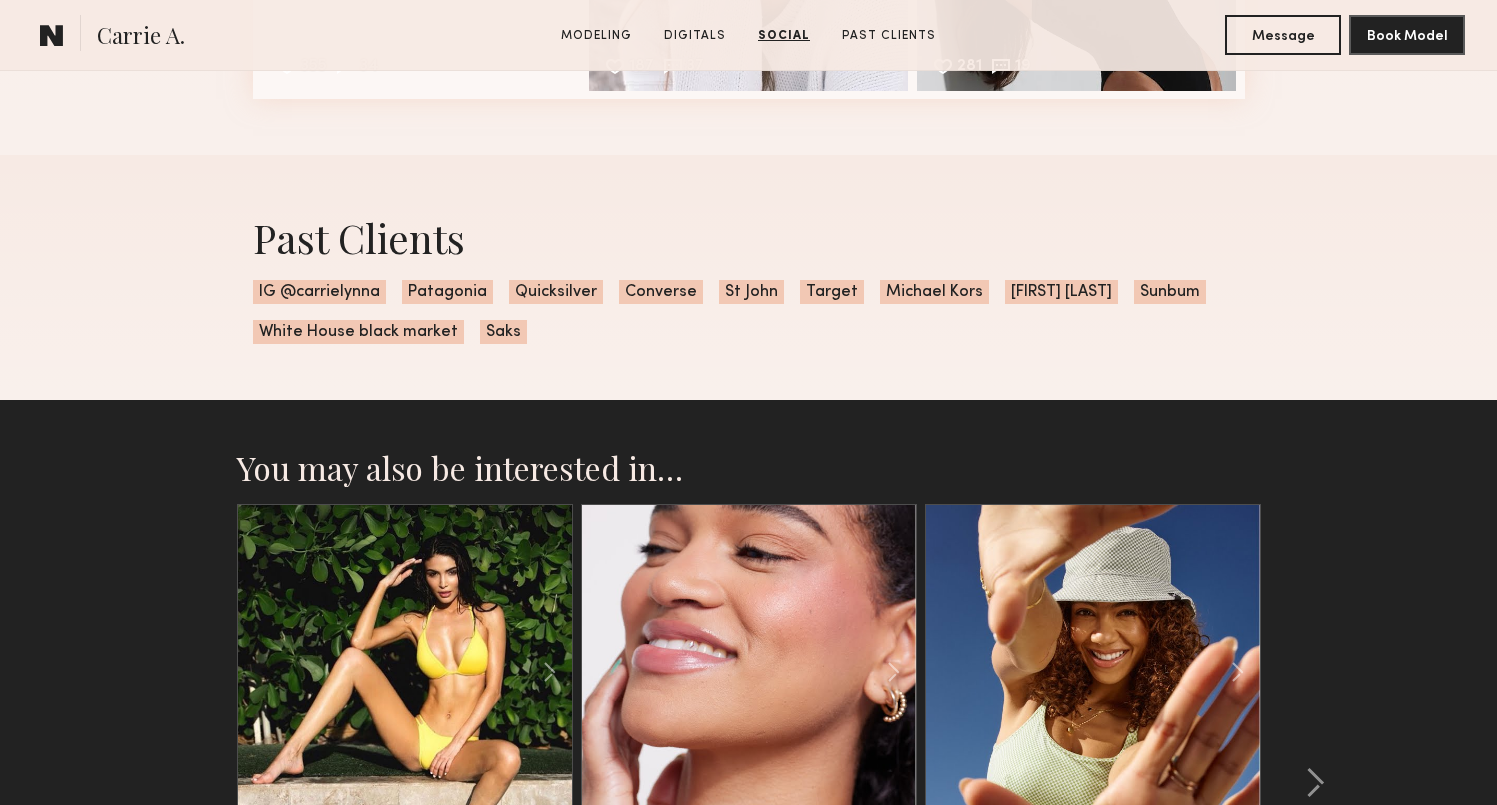 scroll, scrollTop: 3979, scrollLeft: 0, axis: vertical 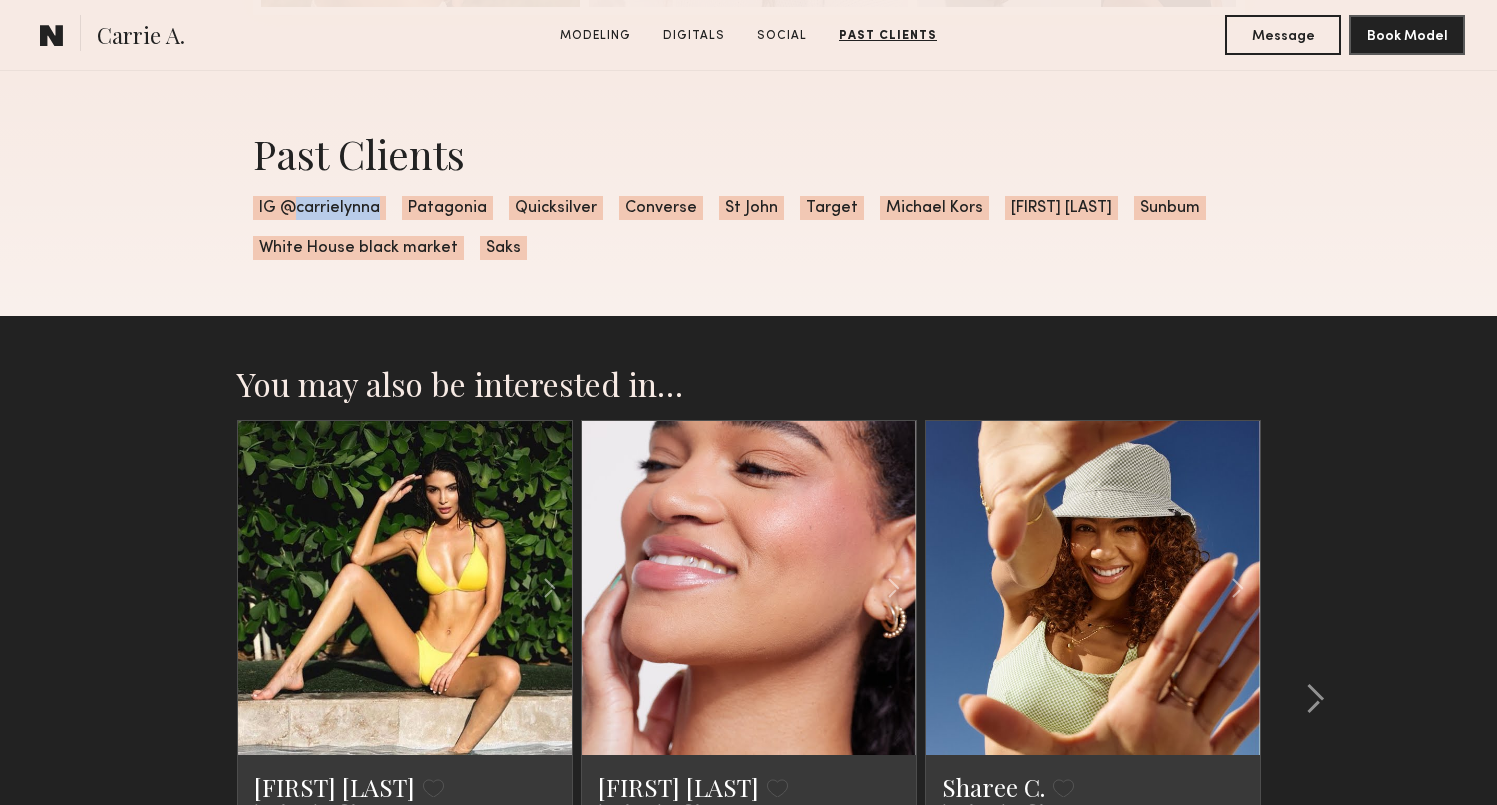 drag, startPoint x: 377, startPoint y: 211, endPoint x: 294, endPoint y: 210, distance: 83.00603 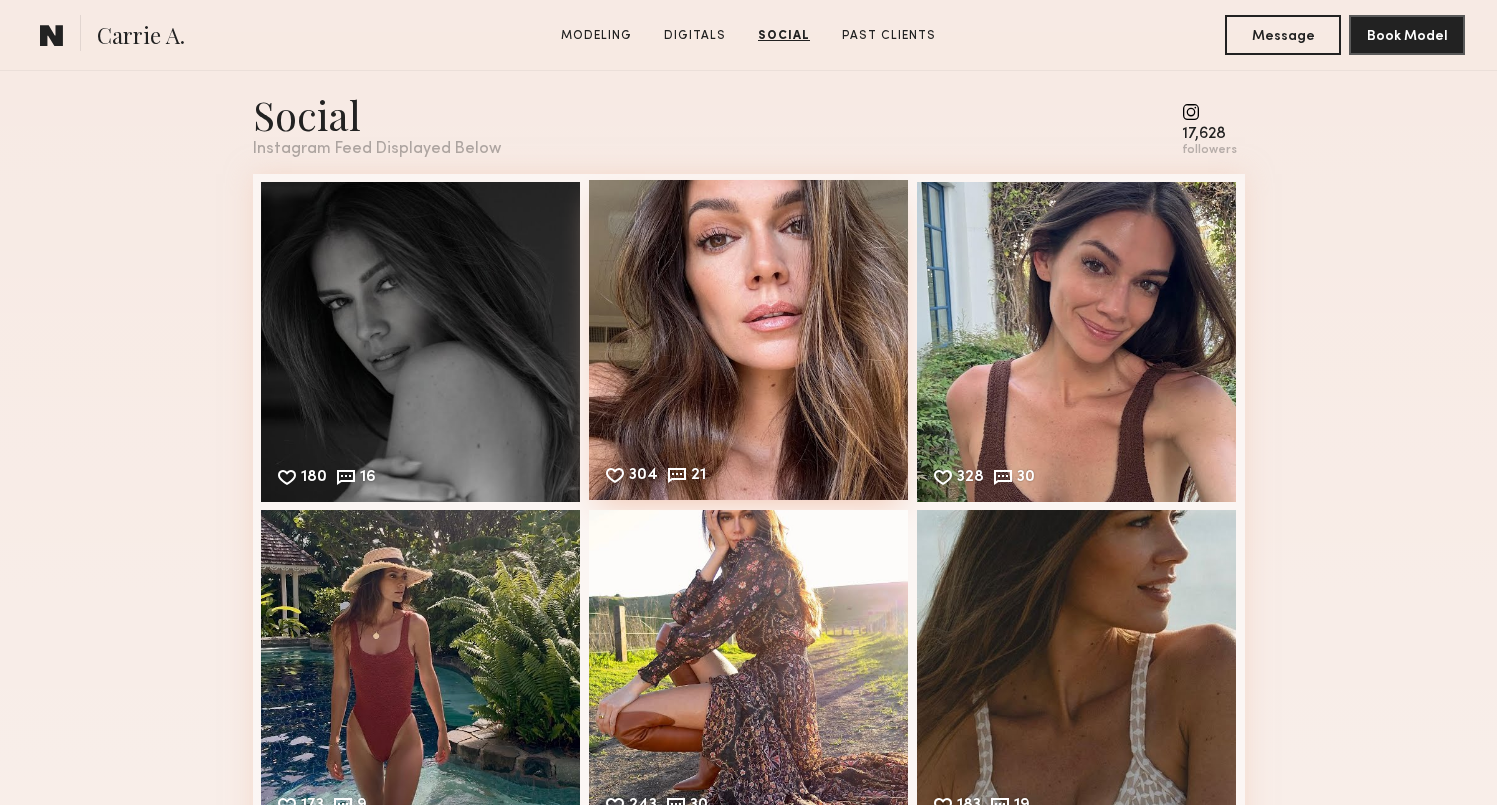 scroll, scrollTop: 2887, scrollLeft: 0, axis: vertical 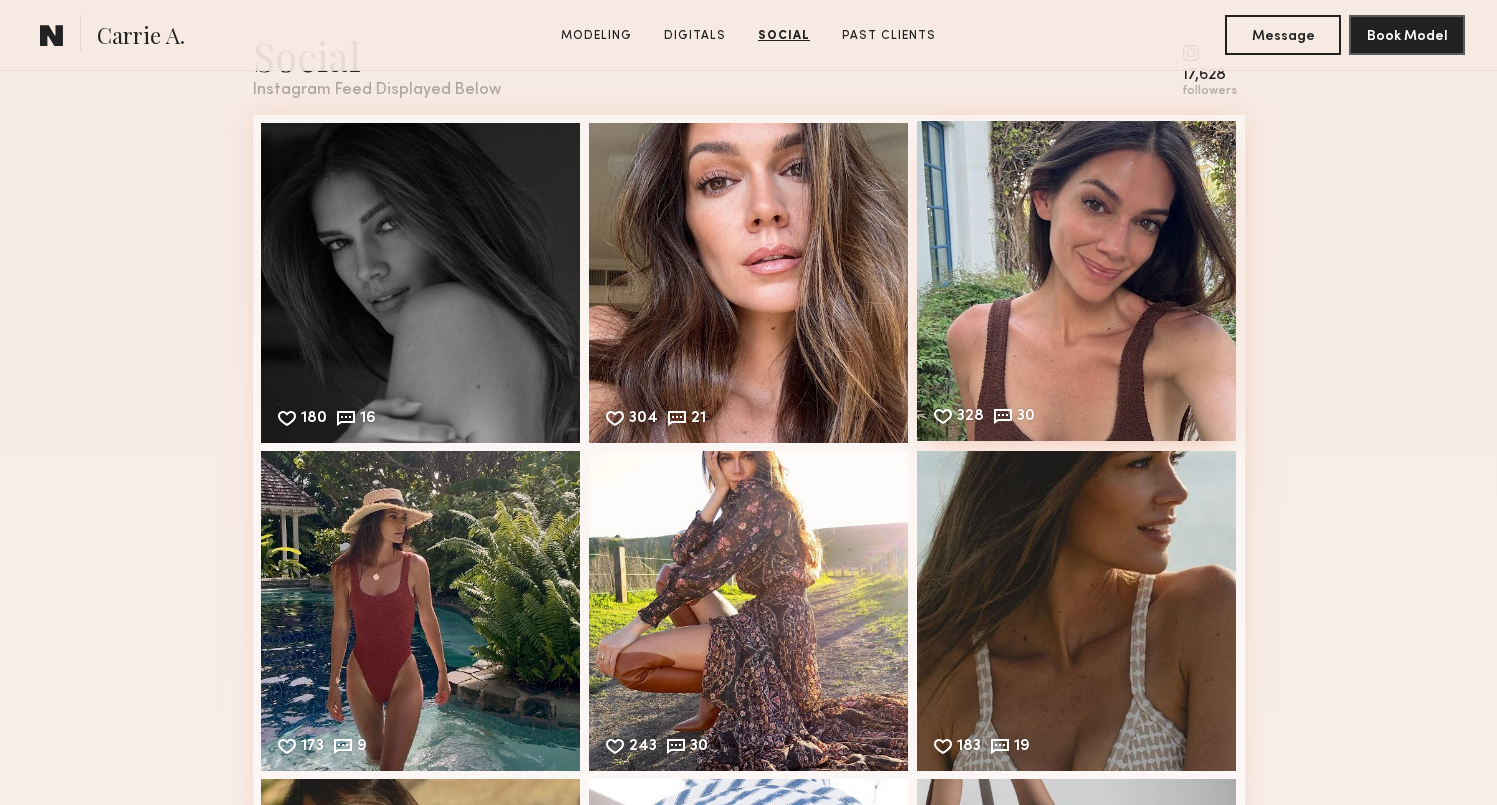 click on "328 30  Likes & comments displayed  to show model’s engagement" at bounding box center (1077, 281) 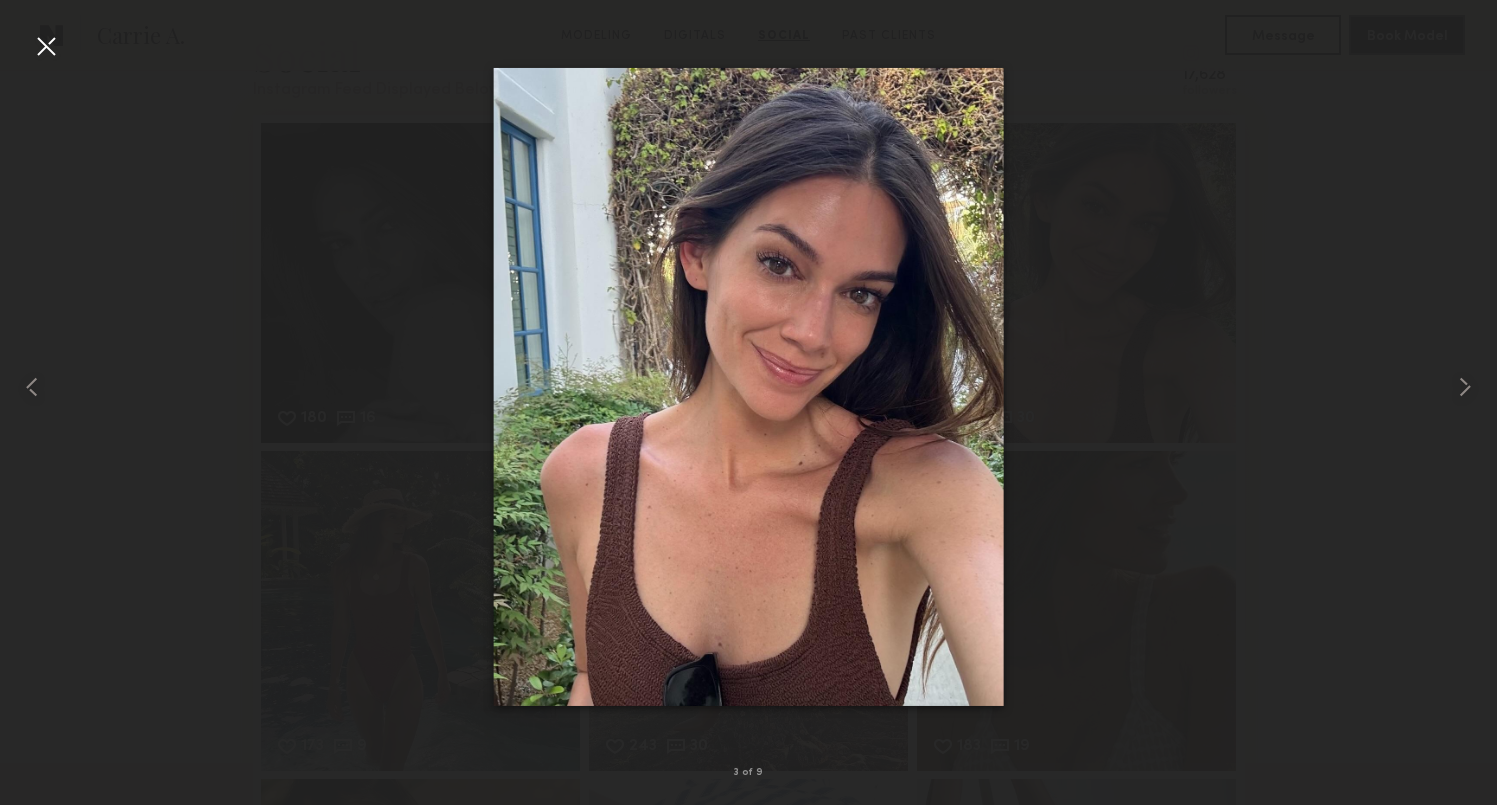 click at bounding box center (46, 46) 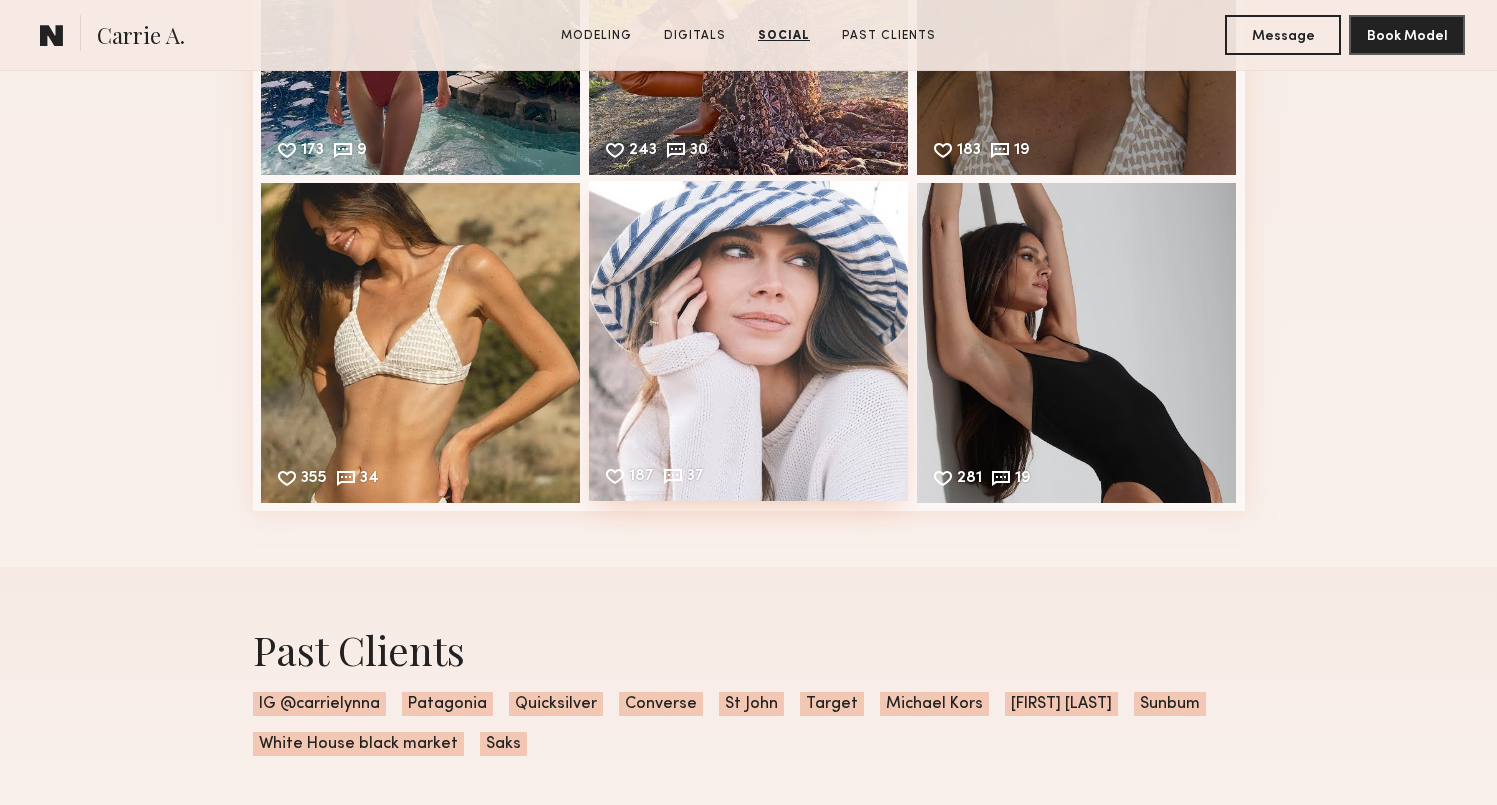 scroll, scrollTop: 3483, scrollLeft: 0, axis: vertical 